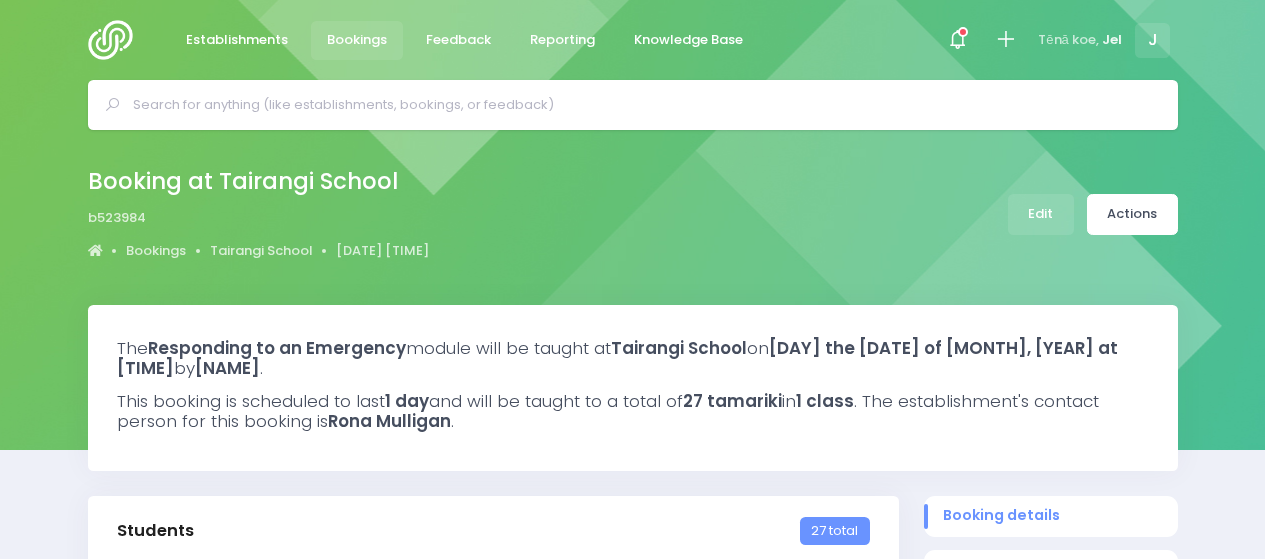select on "5" 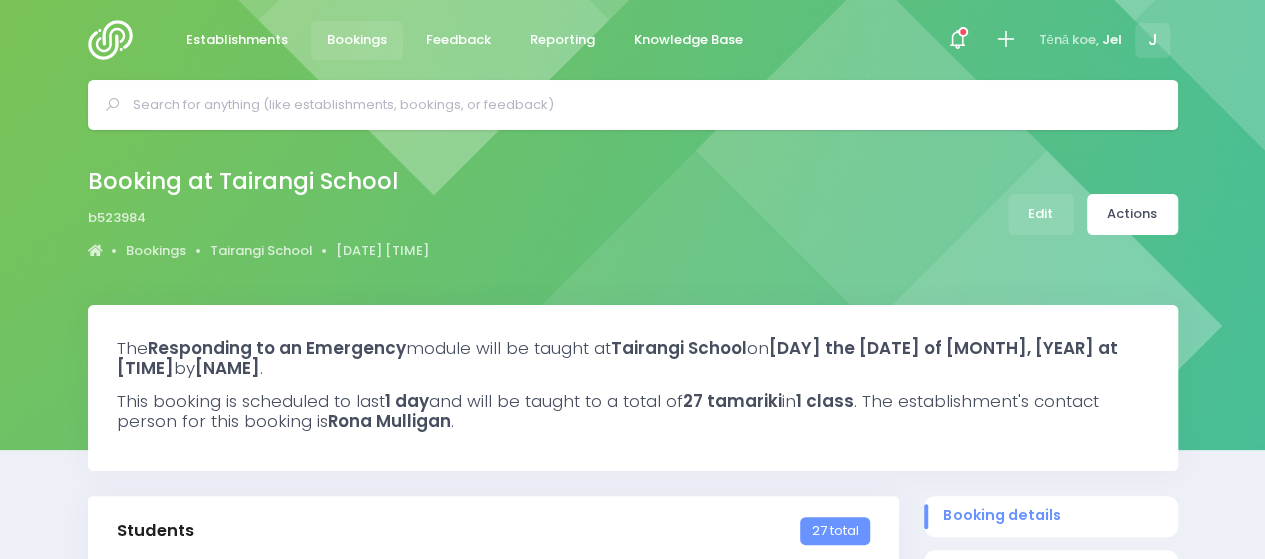 click at bounding box center (641, 105) 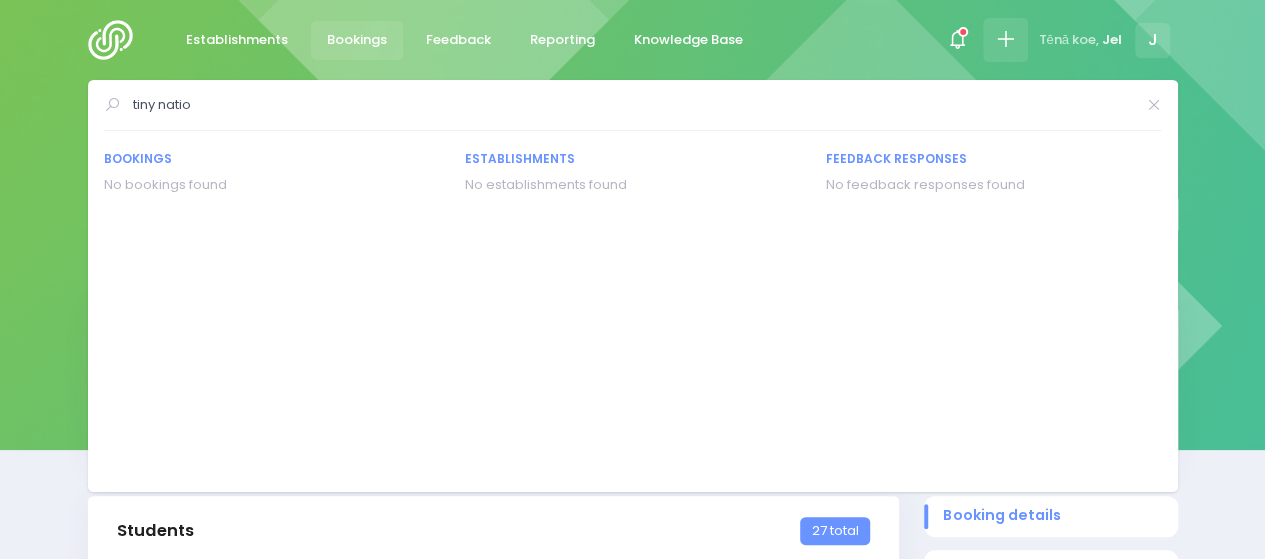 type on "[PERSON]" 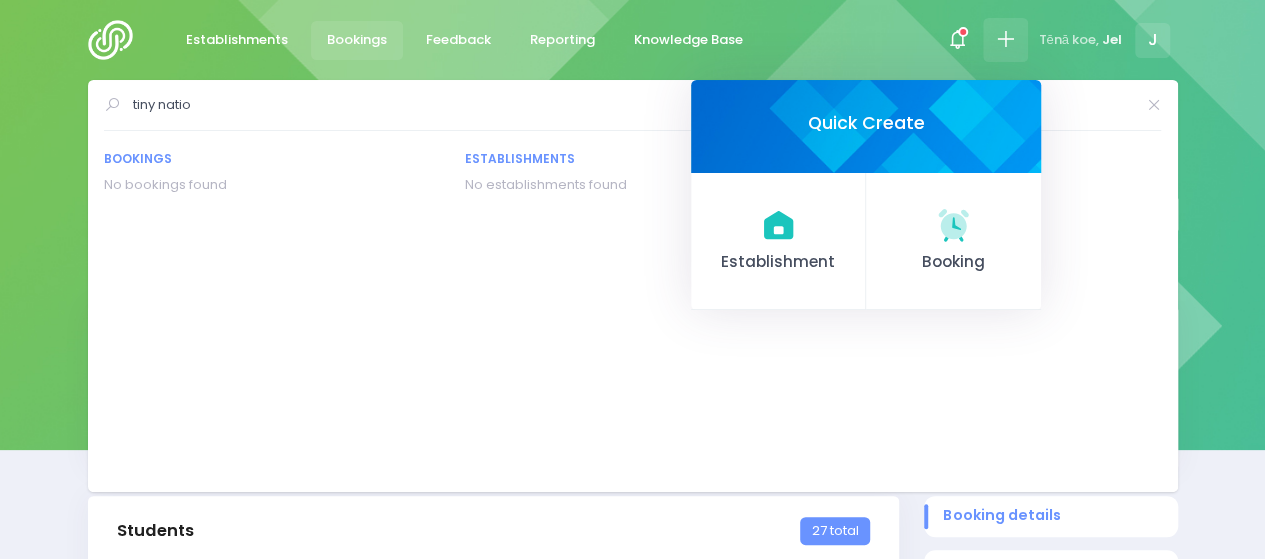 click on "Booking" at bounding box center [953, 262] 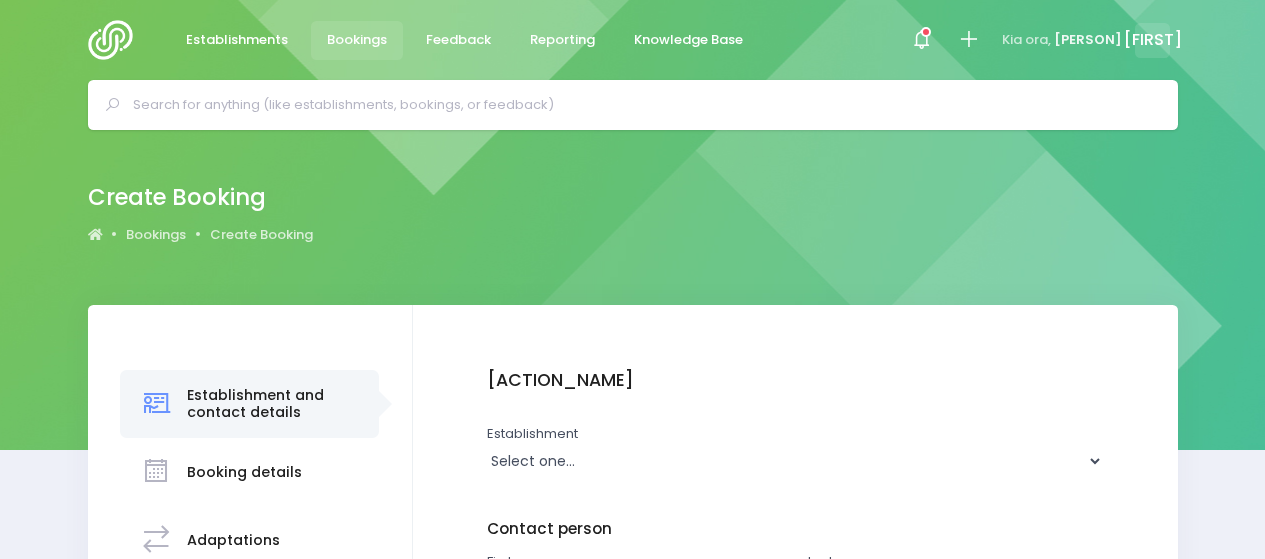 scroll, scrollTop: 0, scrollLeft: 0, axis: both 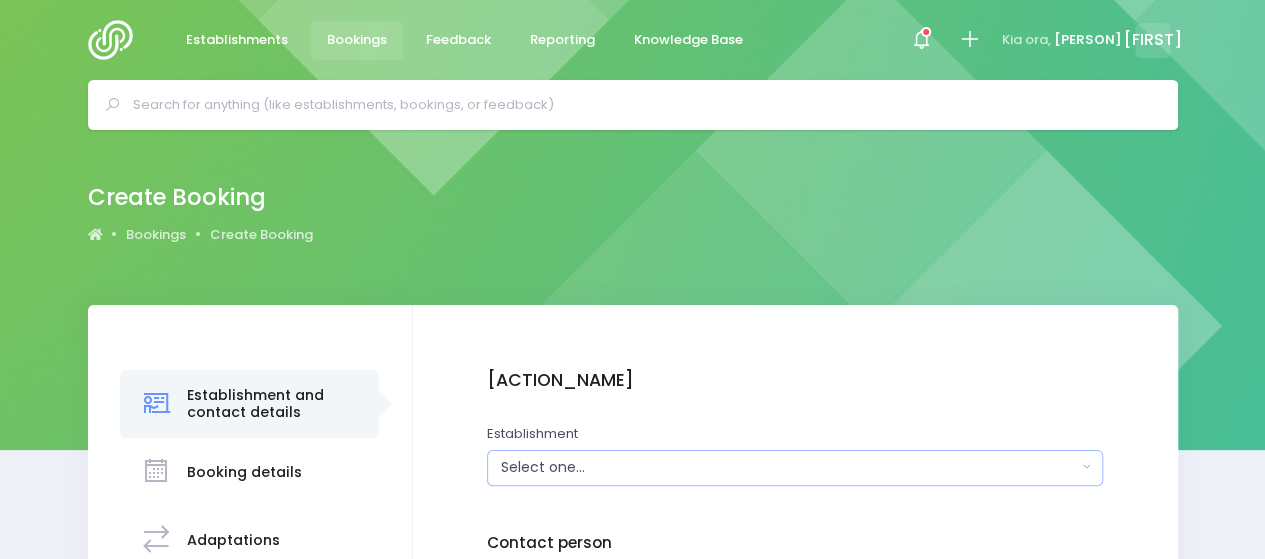 click on "Select one..." at bounding box center (789, 467) 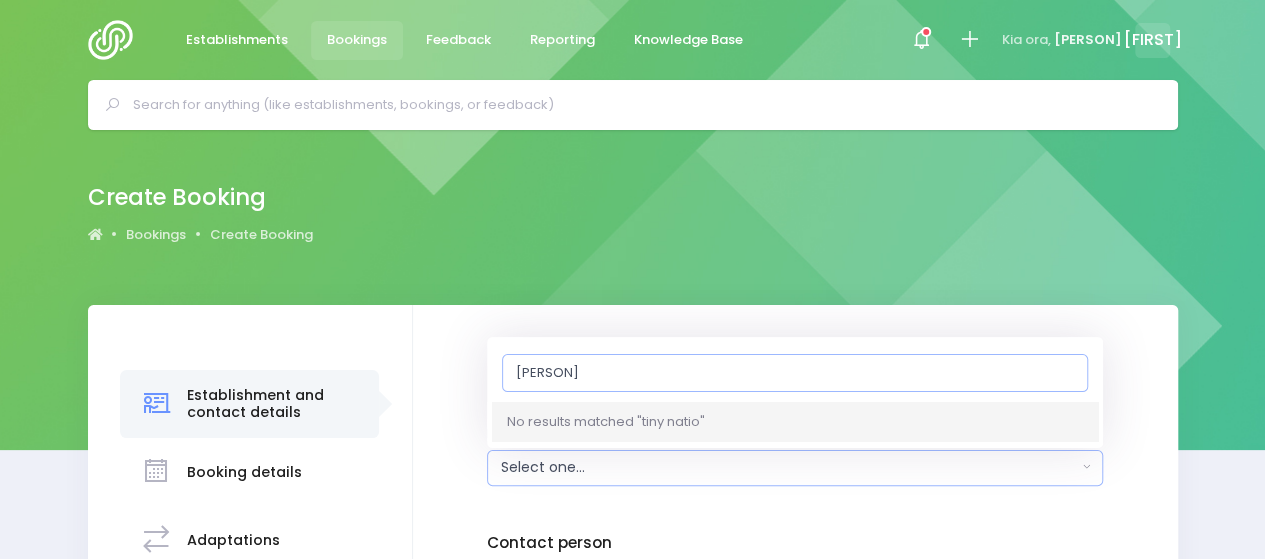 type on "tiny natio" 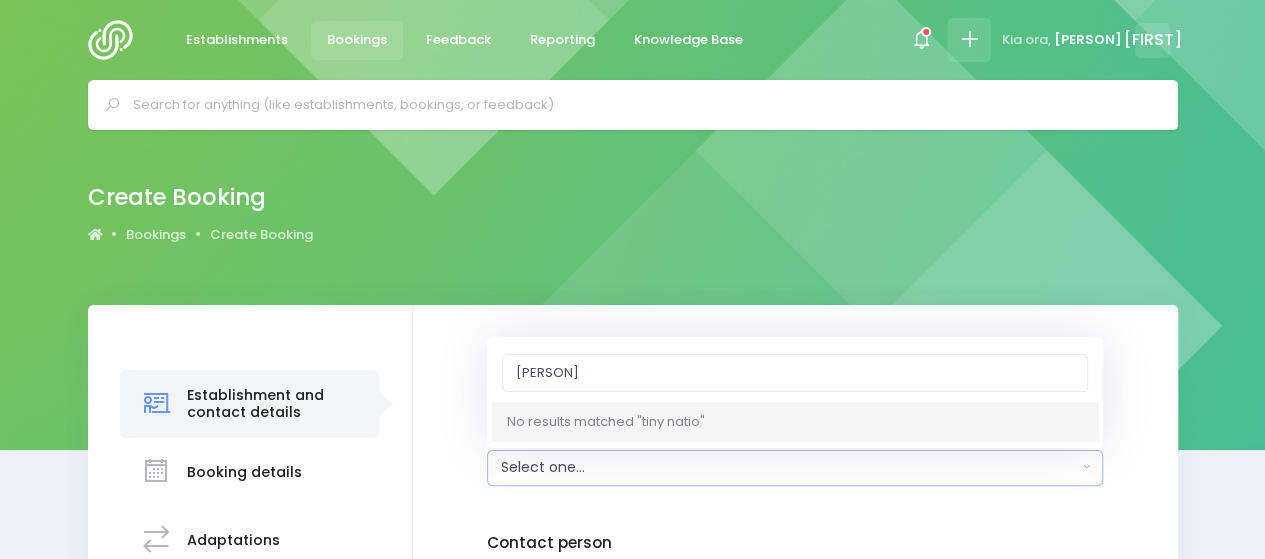 click at bounding box center [969, 40] 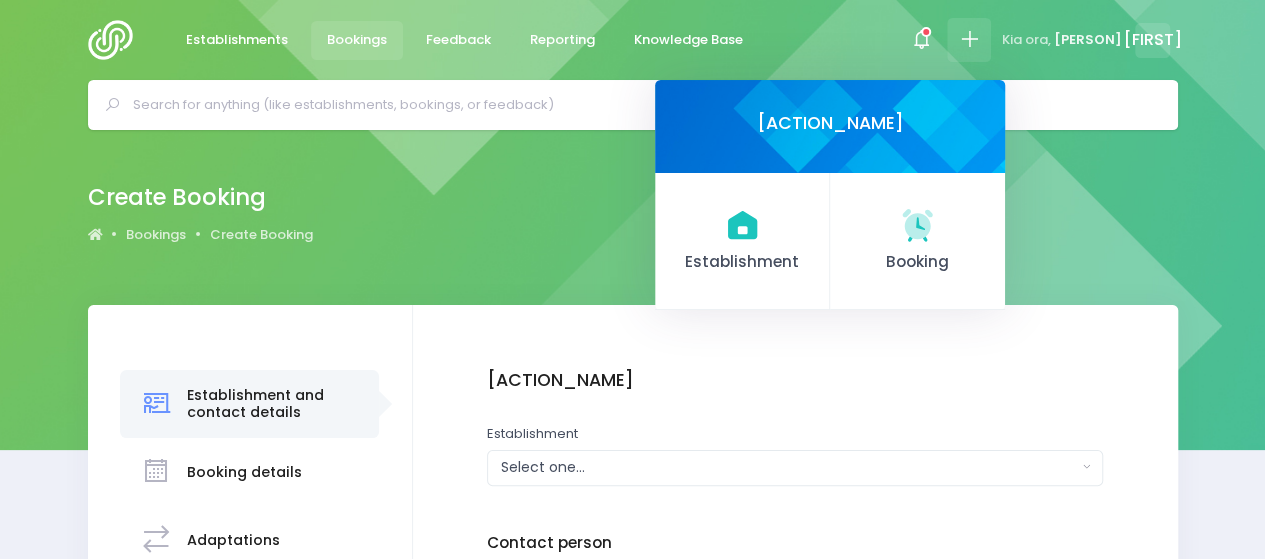 click on "Establishment" at bounding box center (742, 262) 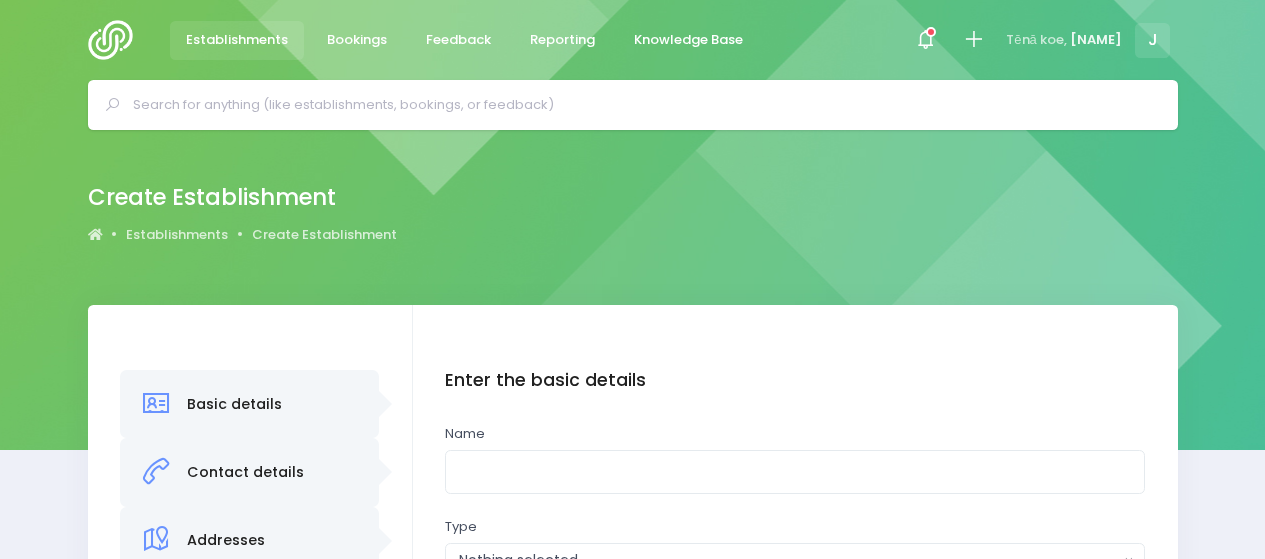 scroll, scrollTop: 0, scrollLeft: 0, axis: both 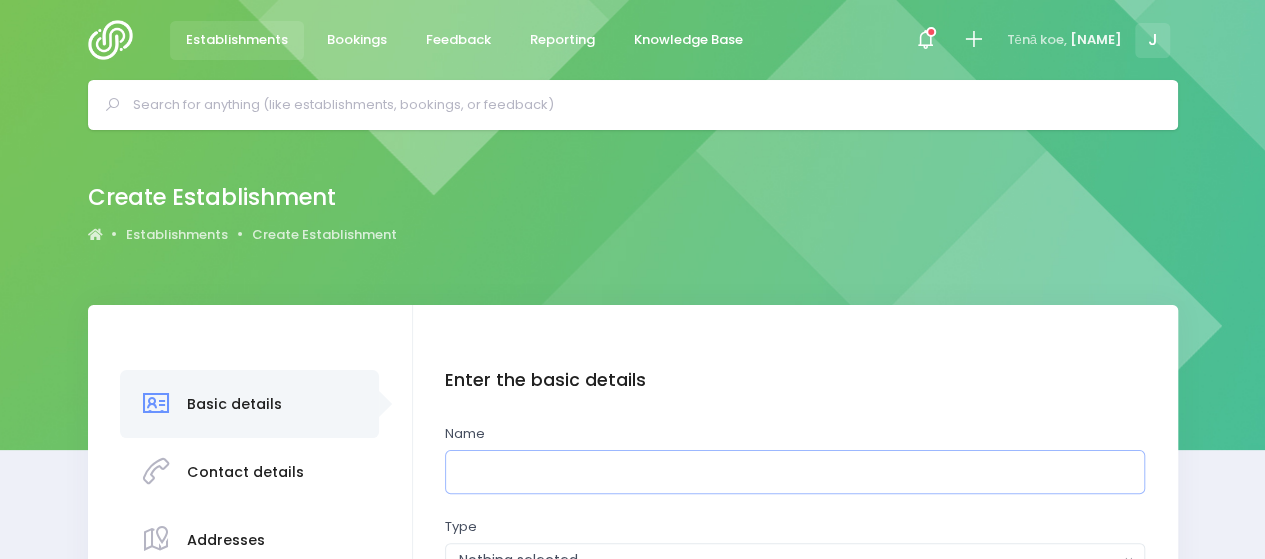 click at bounding box center [795, 472] 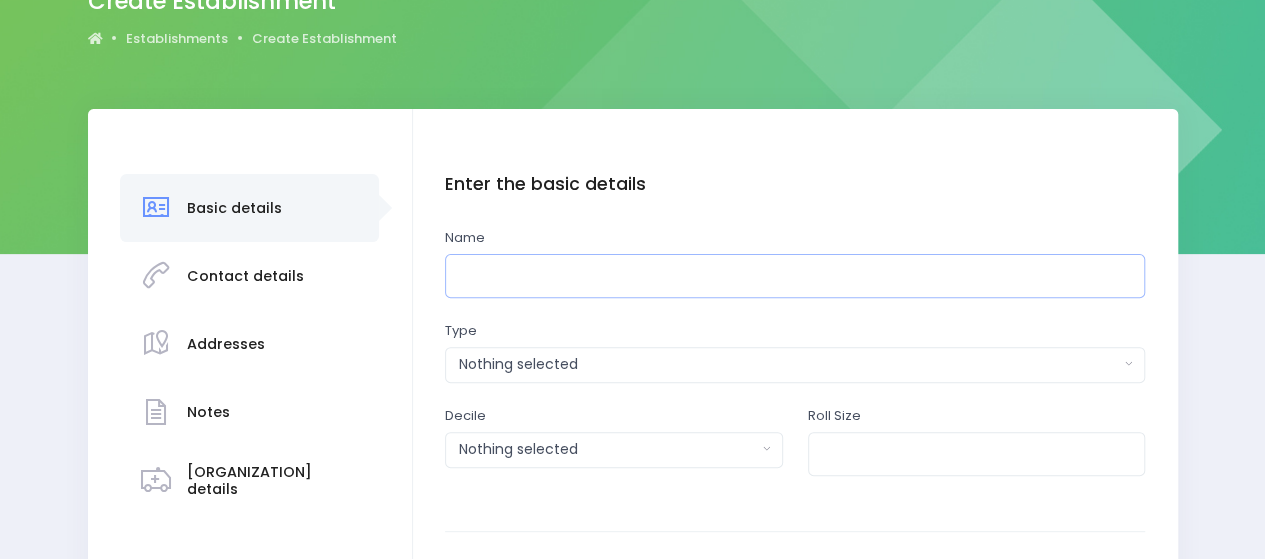 scroll, scrollTop: 200, scrollLeft: 0, axis: vertical 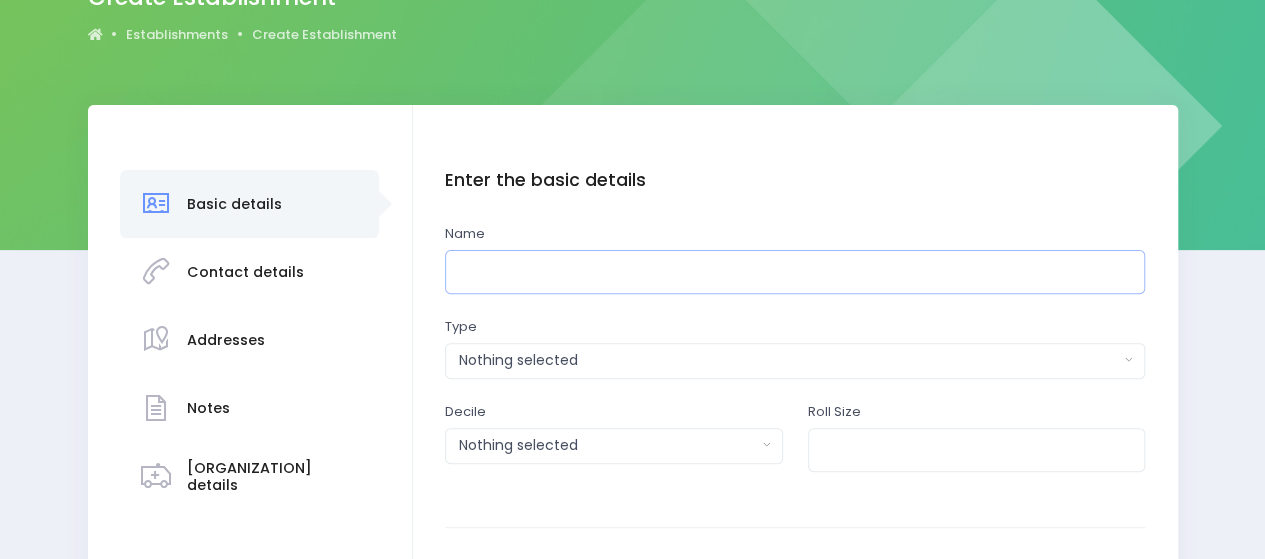 click at bounding box center (795, 272) 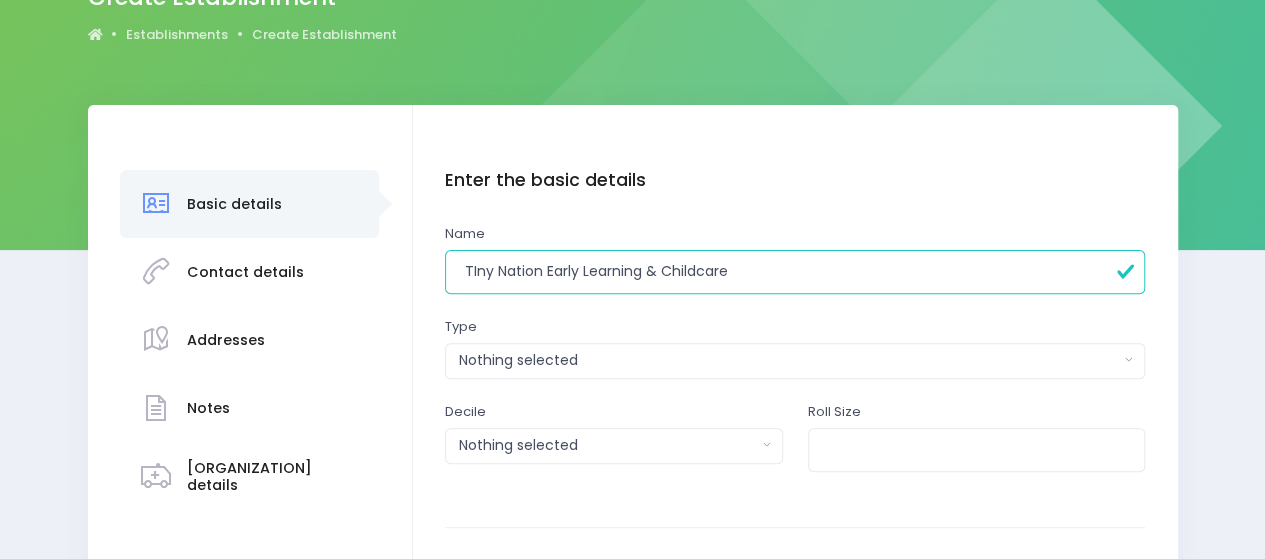 type on "TIny Nation Early Learning & Childcare" 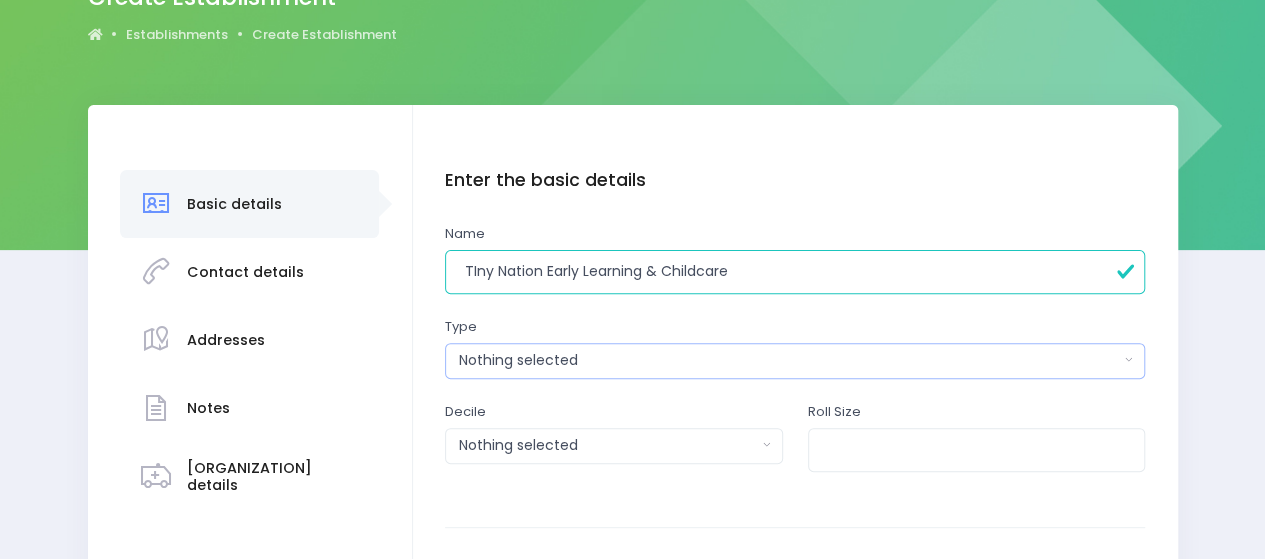 click on "Nothing selected" at bounding box center [789, 360] 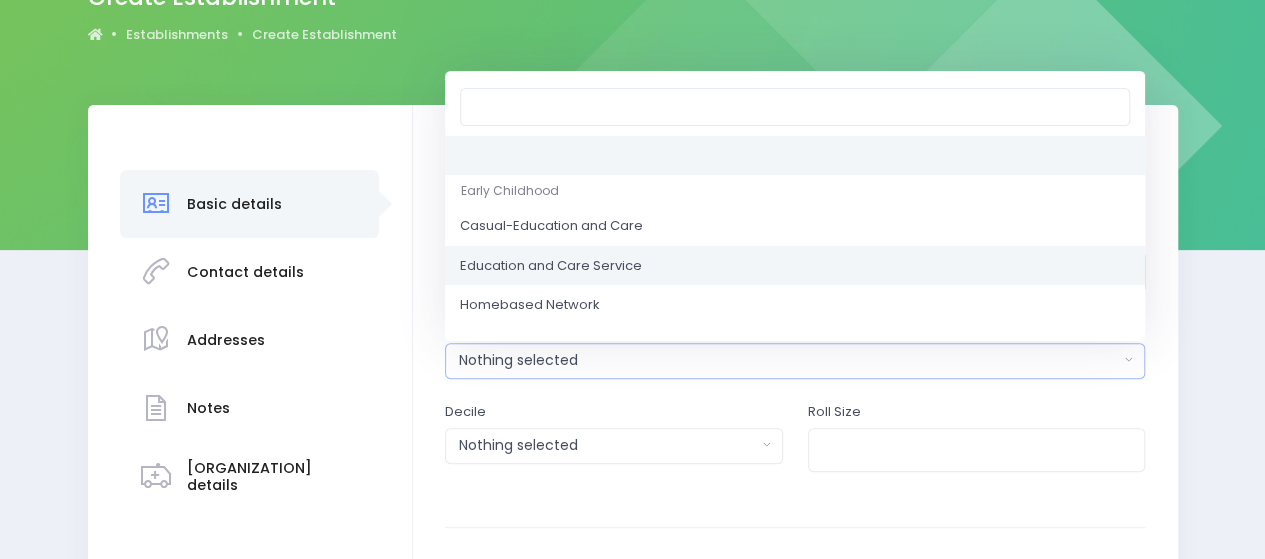 click on "Education and Care Service" at bounding box center (551, 266) 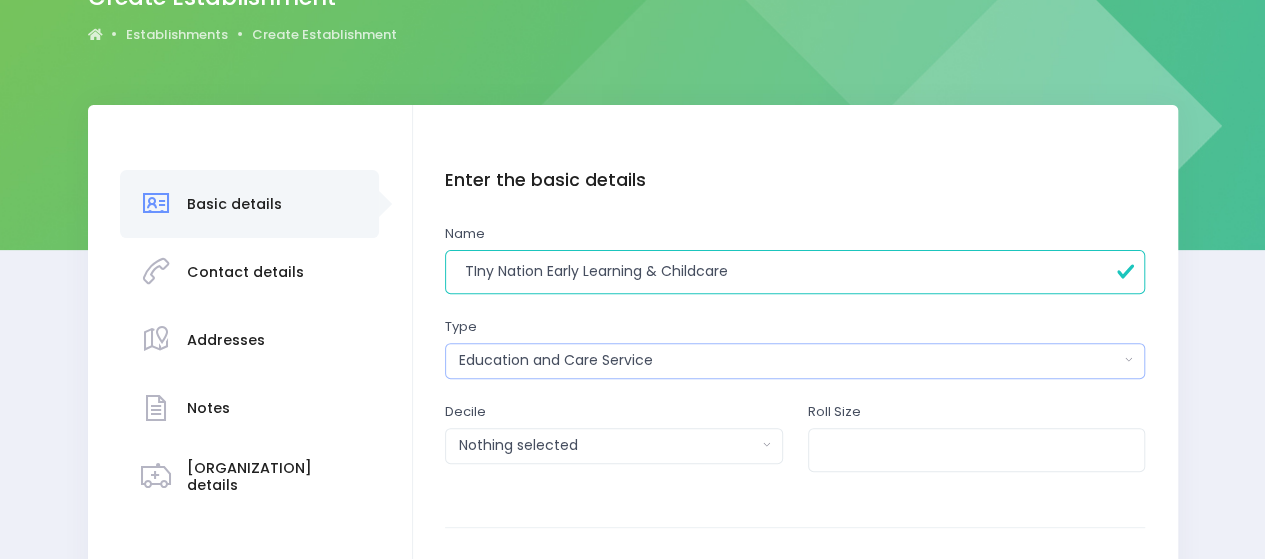 click on "Education and Care Service" at bounding box center (789, 360) 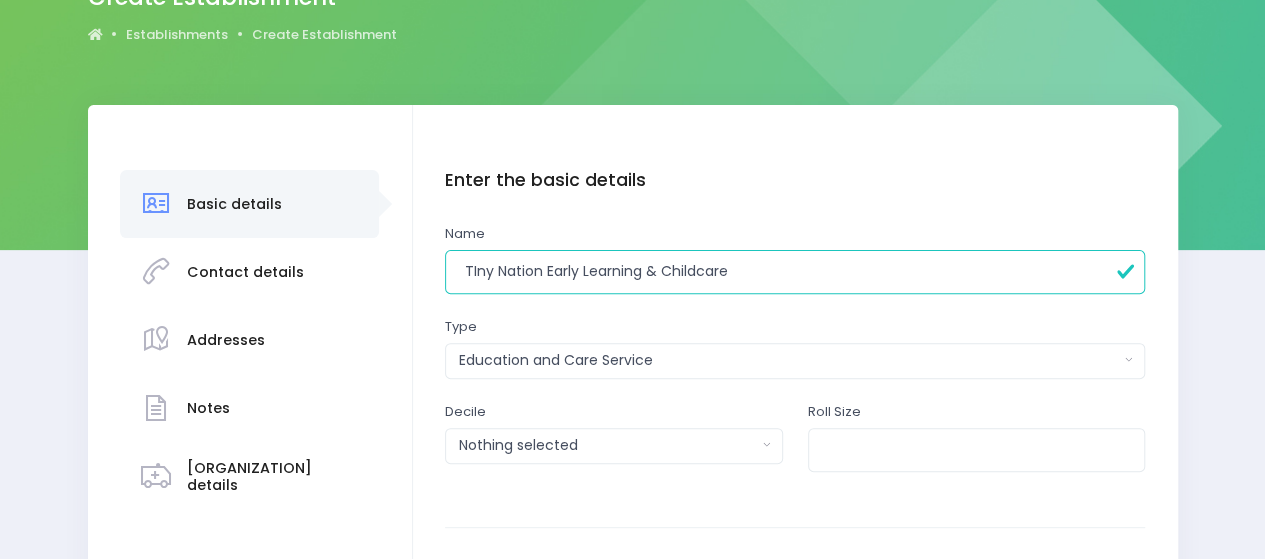 scroll, scrollTop: 31, scrollLeft: 0, axis: vertical 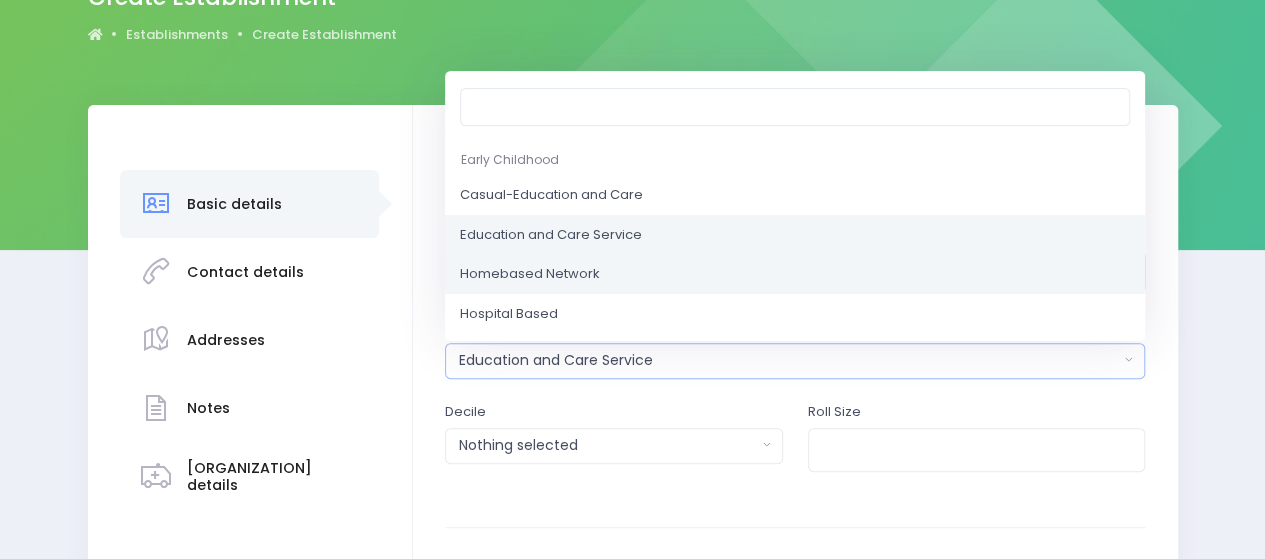 click on "Homebased Network" at bounding box center (530, 274) 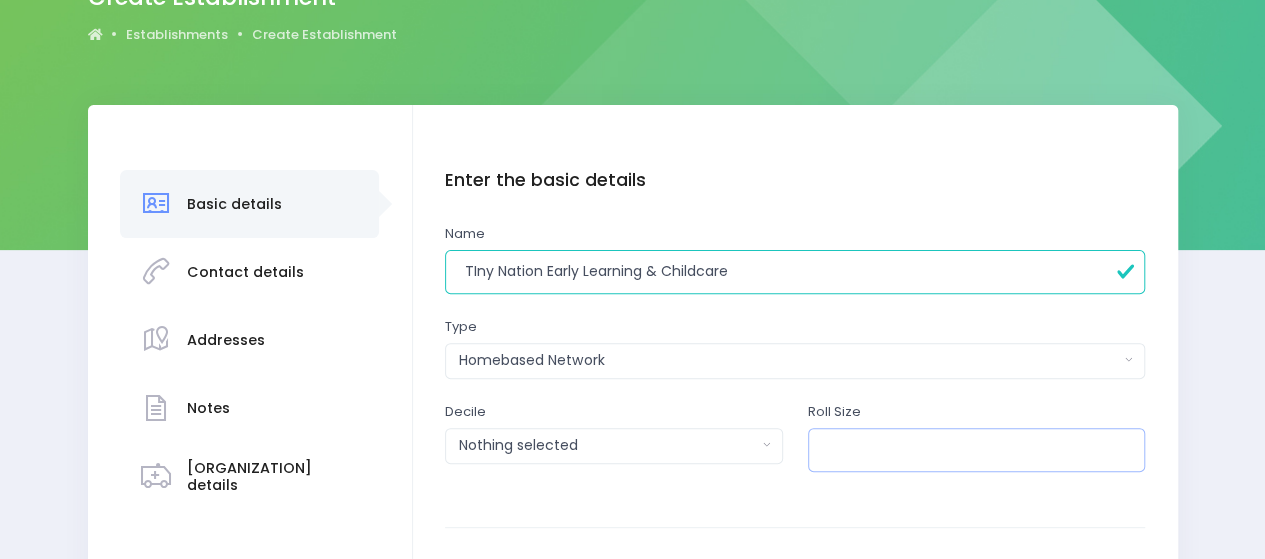 click at bounding box center [977, 450] 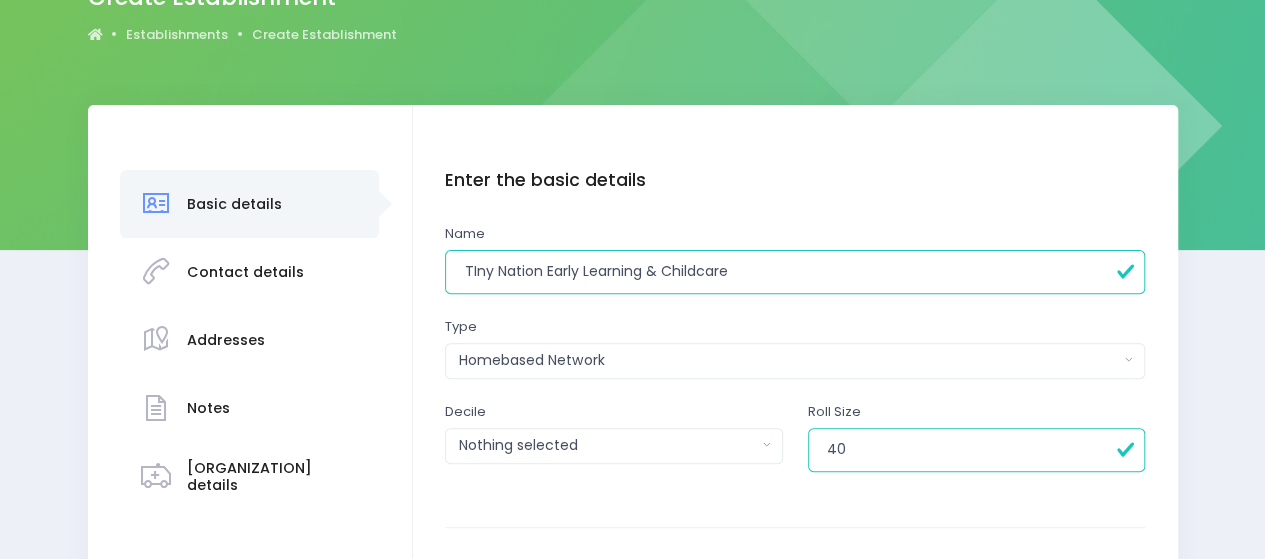 scroll, scrollTop: 402, scrollLeft: 0, axis: vertical 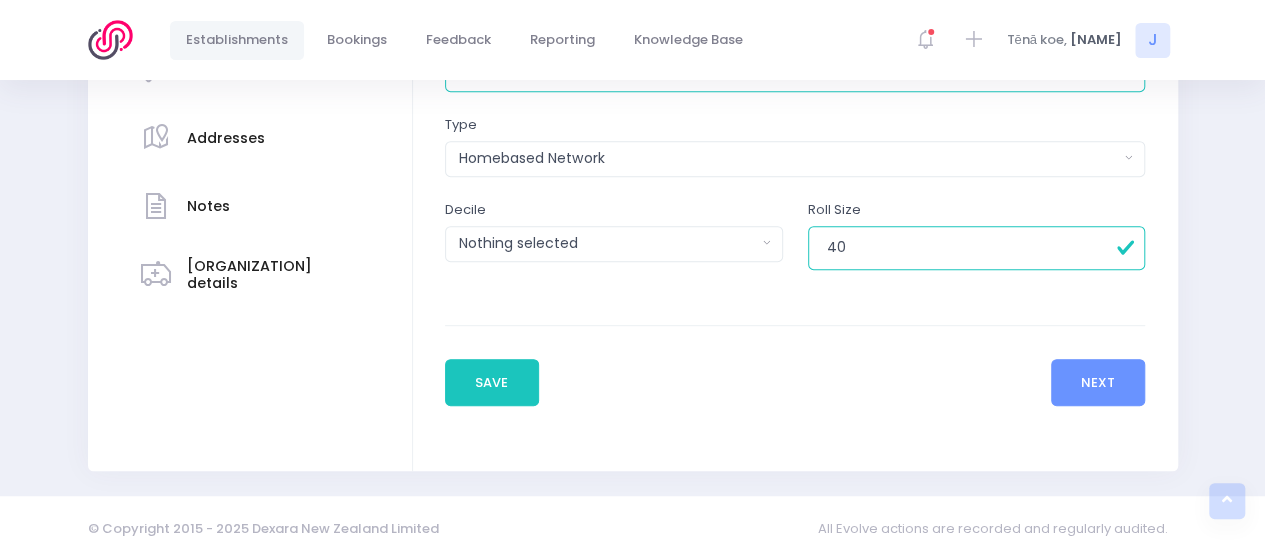 type on "40" 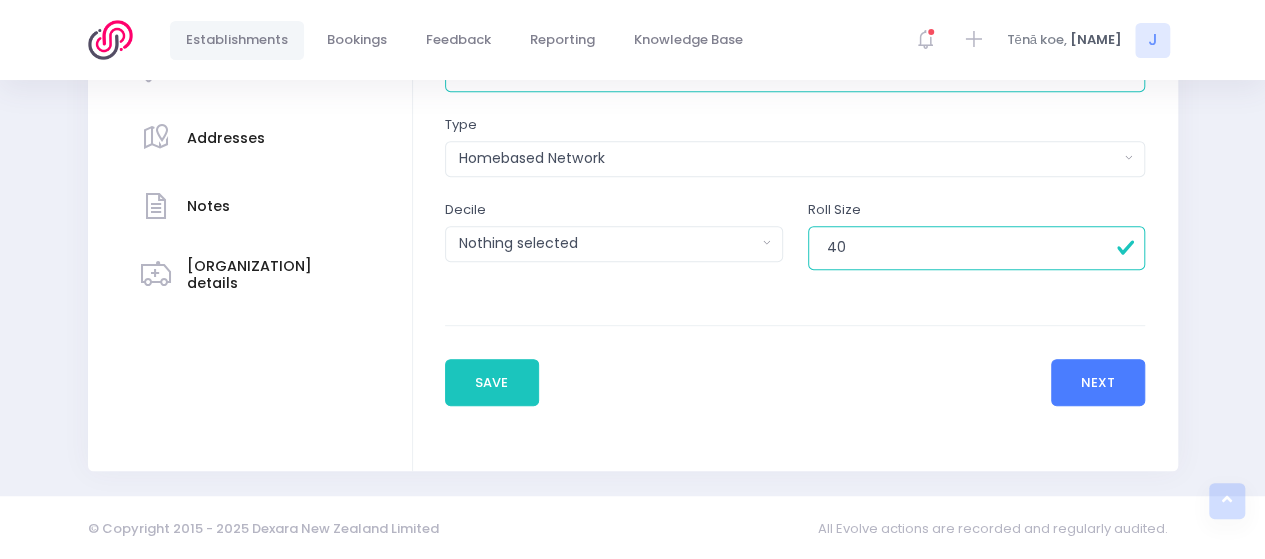 click on "Next" at bounding box center (1098, 383) 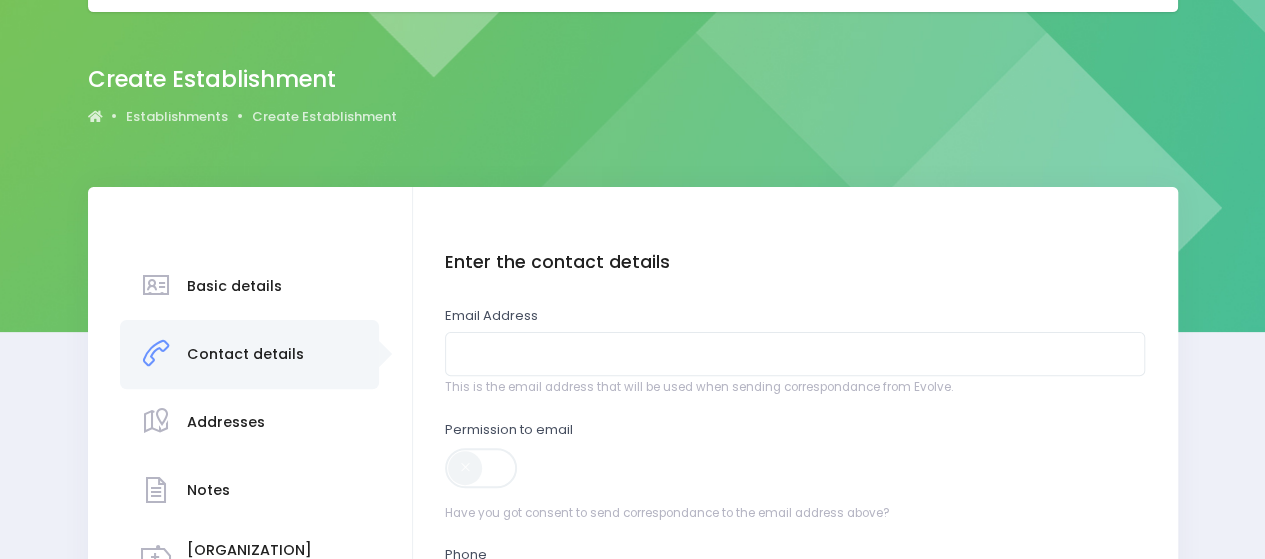 scroll, scrollTop: 0, scrollLeft: 0, axis: both 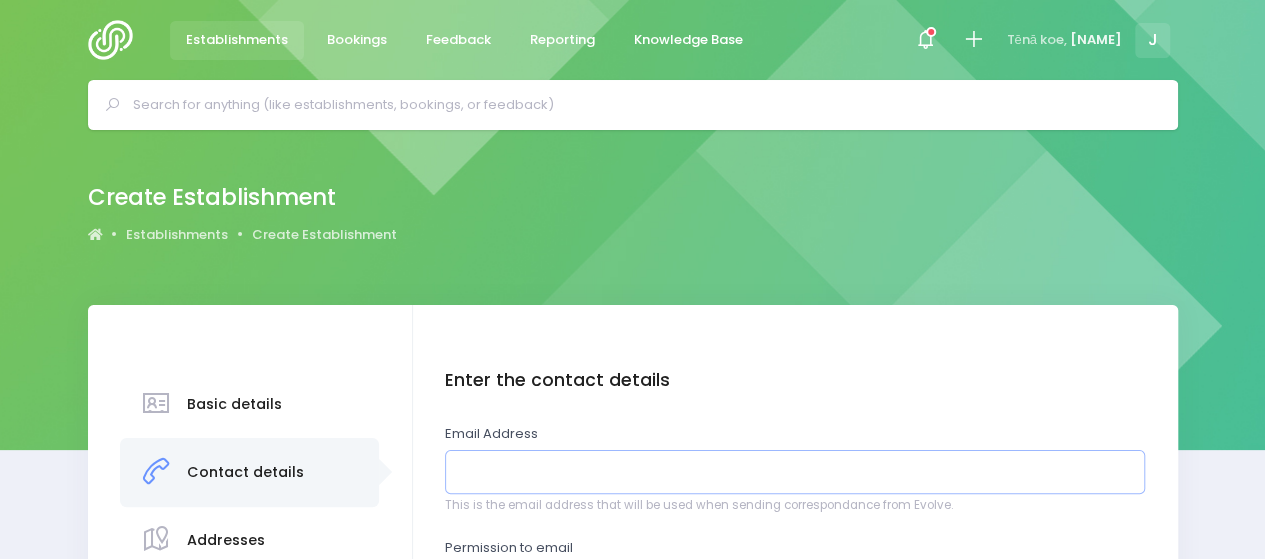 click at bounding box center (795, 472) 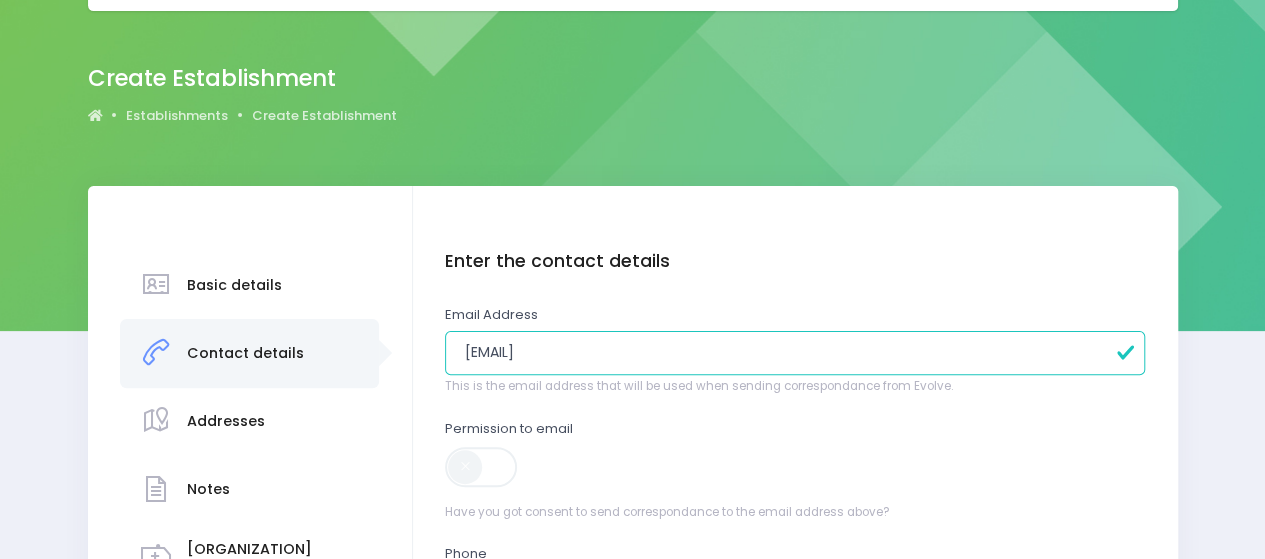 scroll, scrollTop: 300, scrollLeft: 0, axis: vertical 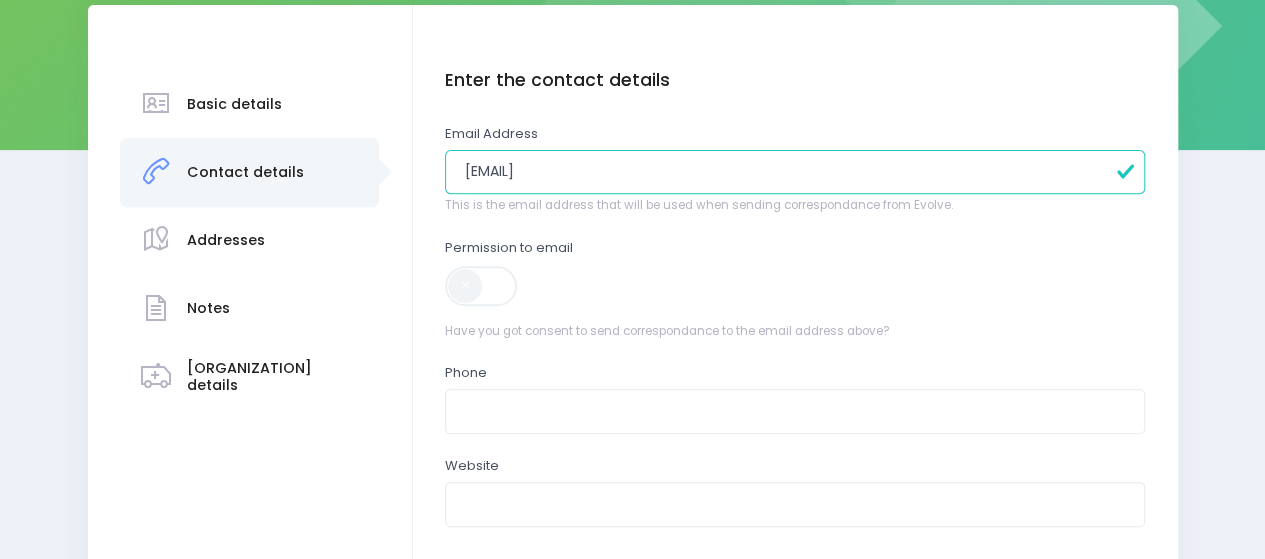 type on "[EMAIL]" 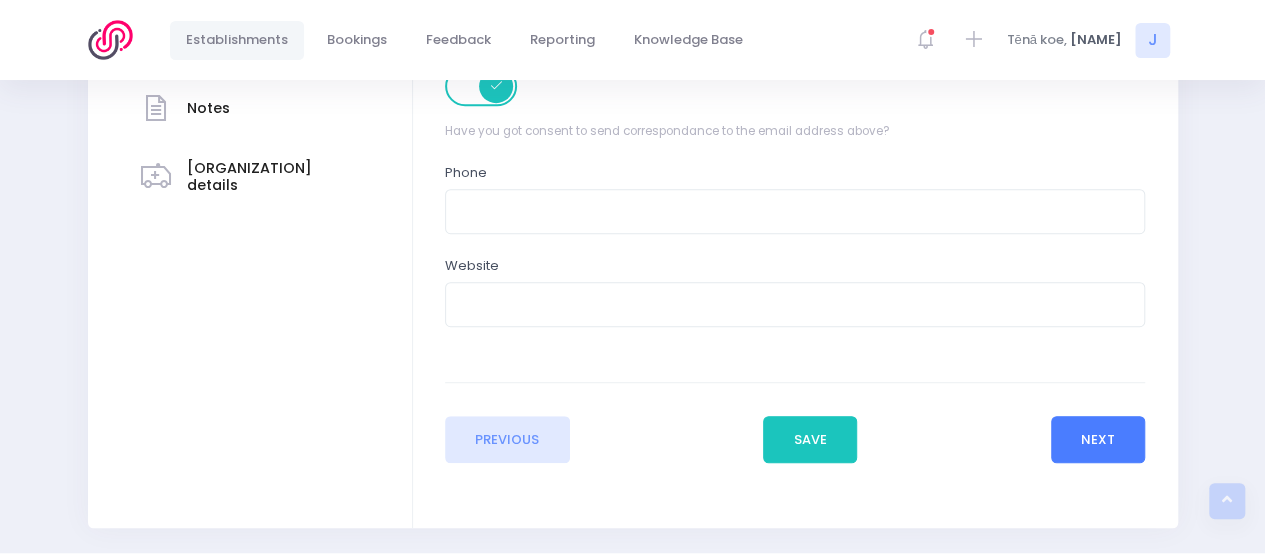 click on "Next" at bounding box center [1098, 440] 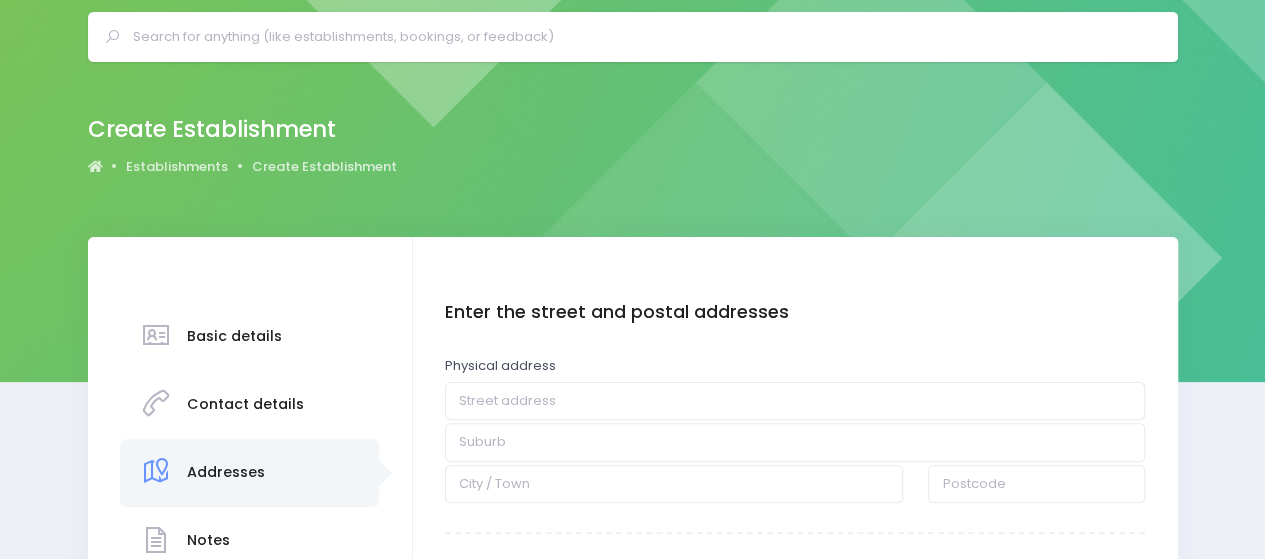 scroll, scrollTop: 100, scrollLeft: 0, axis: vertical 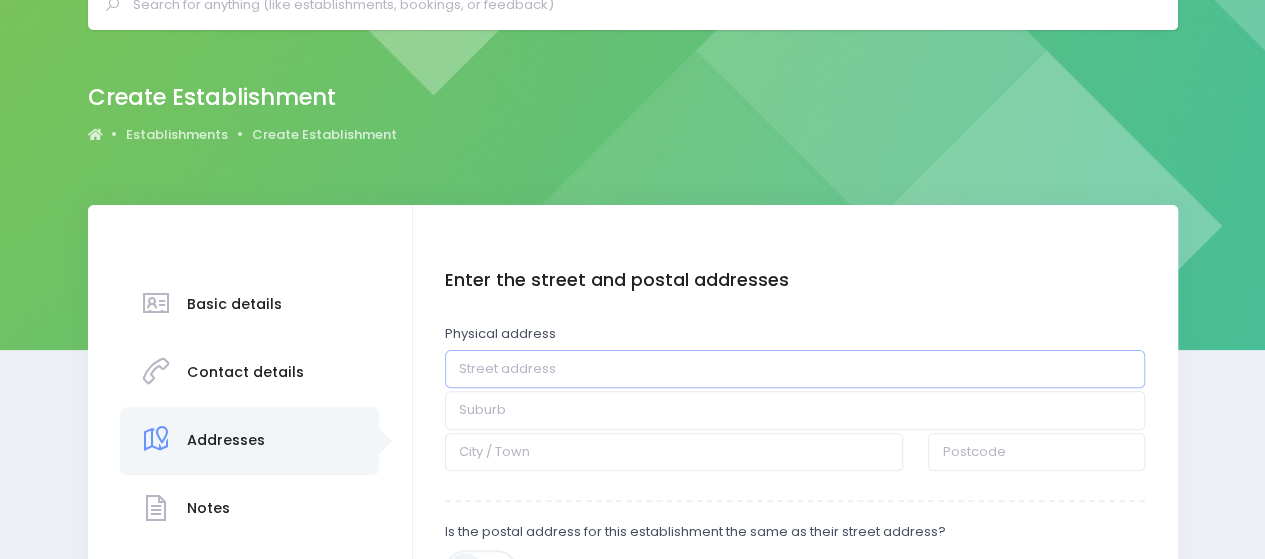 click at bounding box center (795, 369) 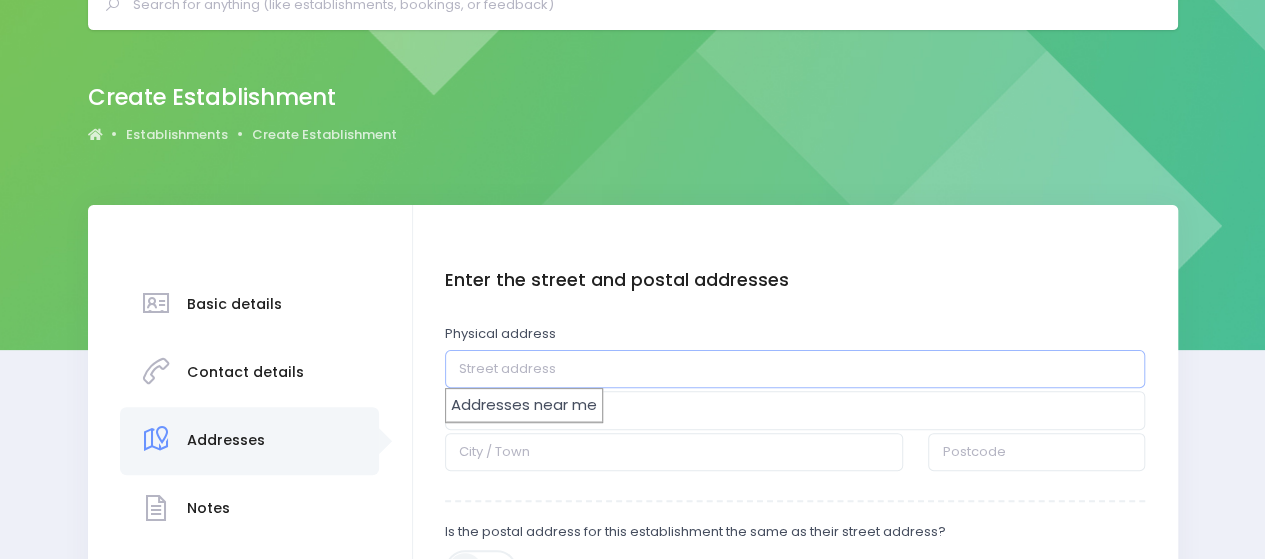 paste on "knox church playgroup, 574 high street, lower hutt" 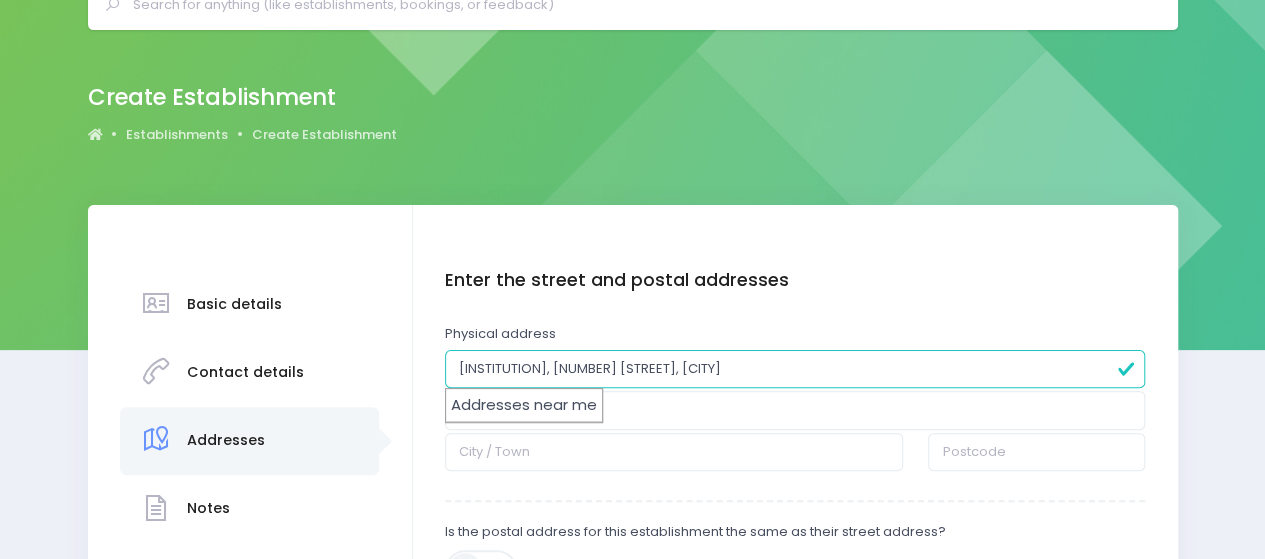 drag, startPoint x: 611, startPoint y: 369, endPoint x: 408, endPoint y: 359, distance: 203.24615 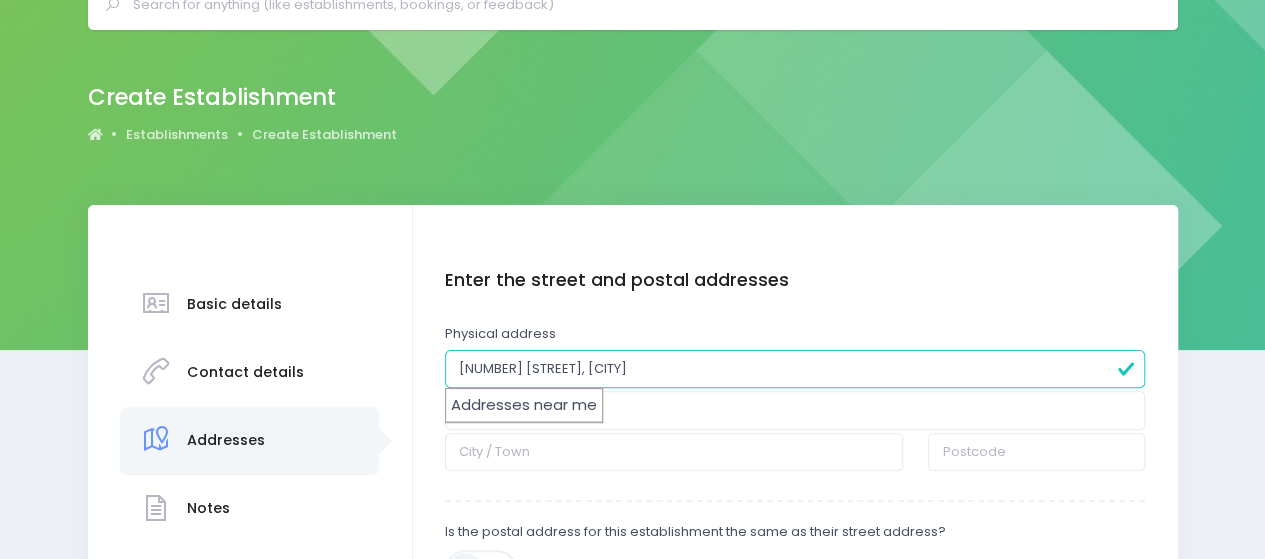 click on "574 high street, lower hutt" at bounding box center [795, 369] 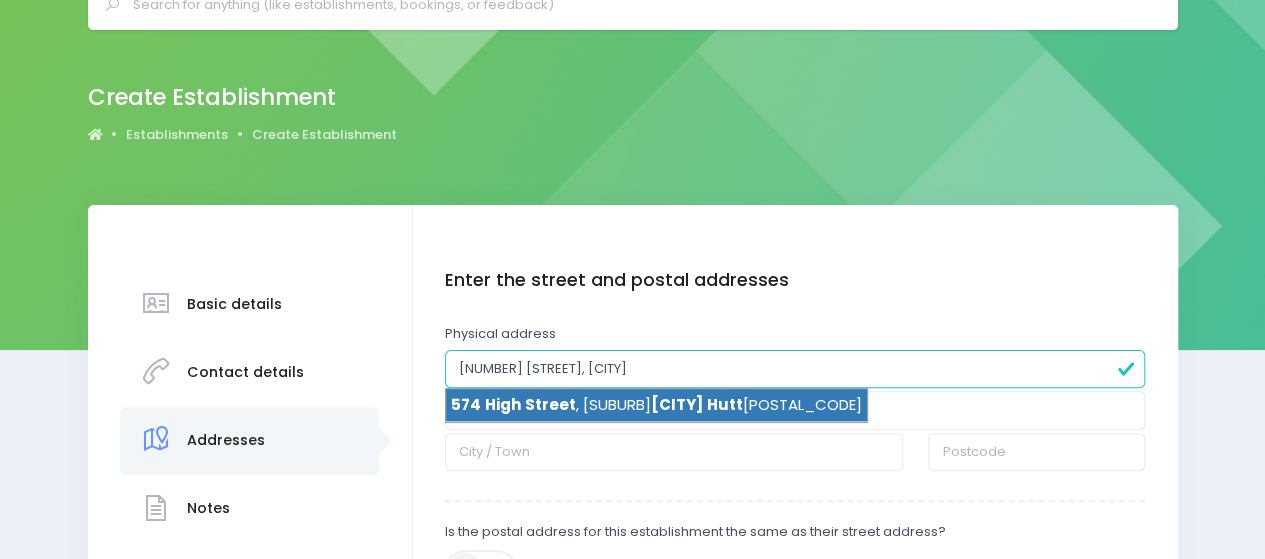 click on "574   High   Street , Boulcott,  Lower   Hutt  5010" at bounding box center [656, 406] 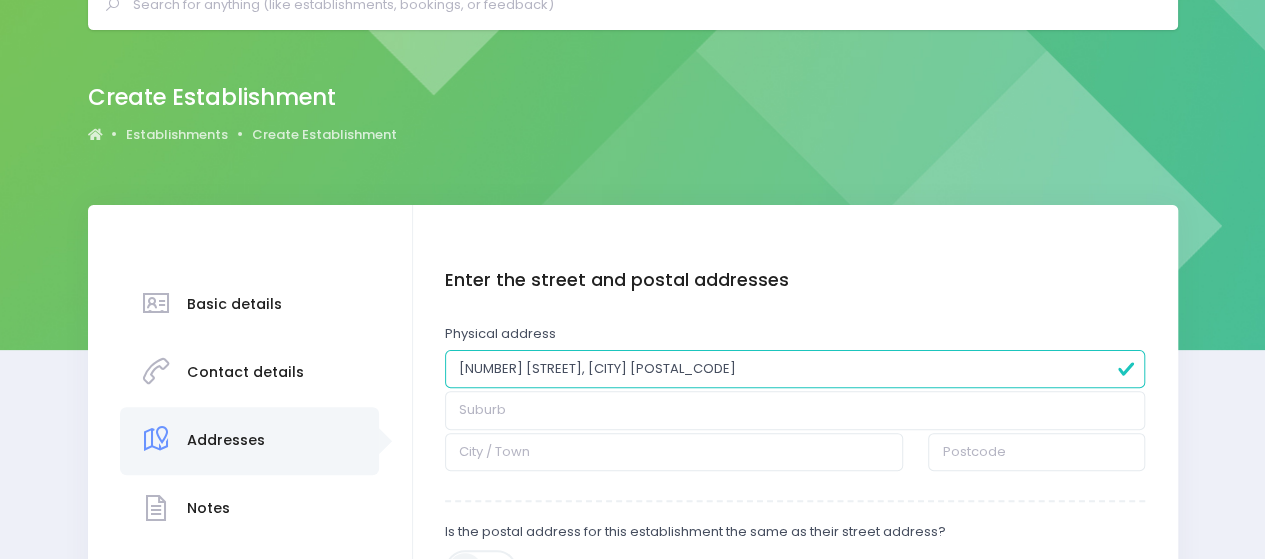 type on "574 High Street" 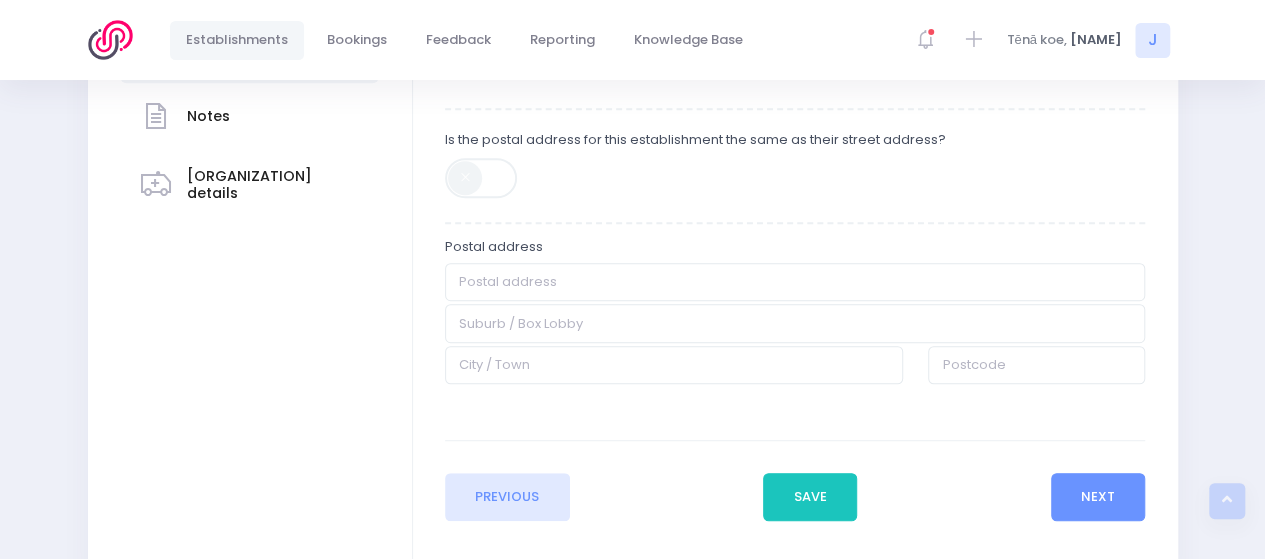 scroll, scrollTop: 500, scrollLeft: 0, axis: vertical 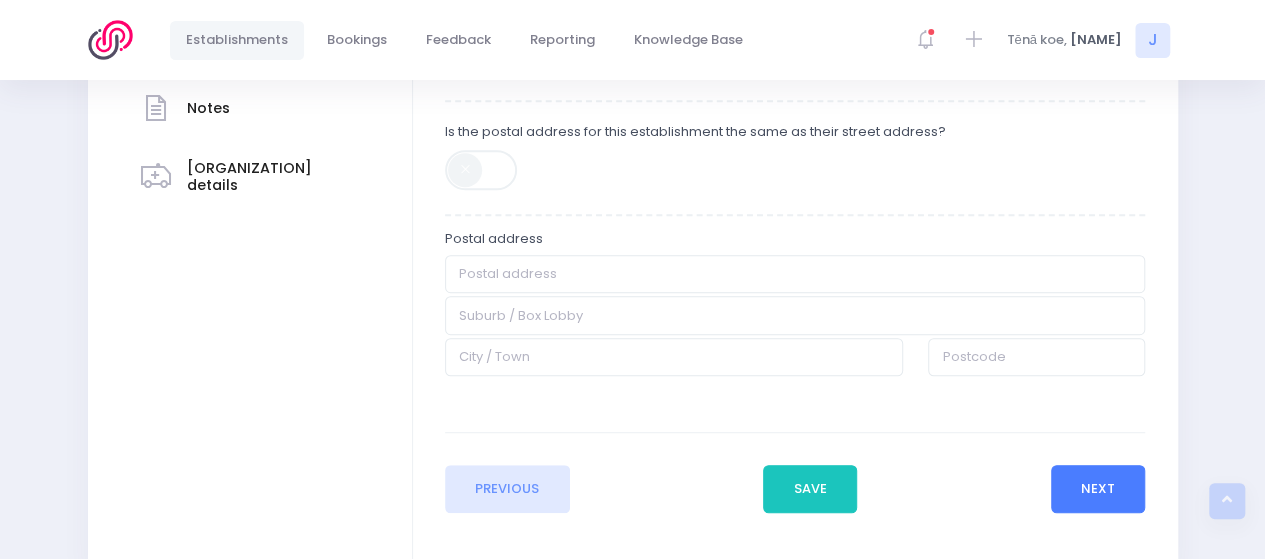 click on "Next" at bounding box center (1098, 489) 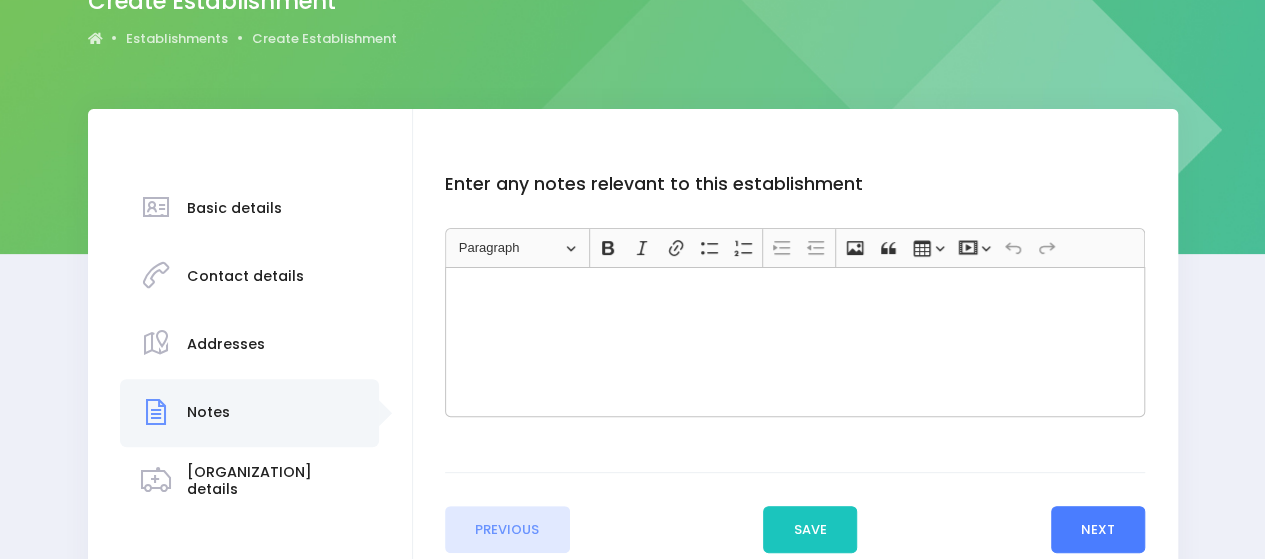 scroll, scrollTop: 200, scrollLeft: 0, axis: vertical 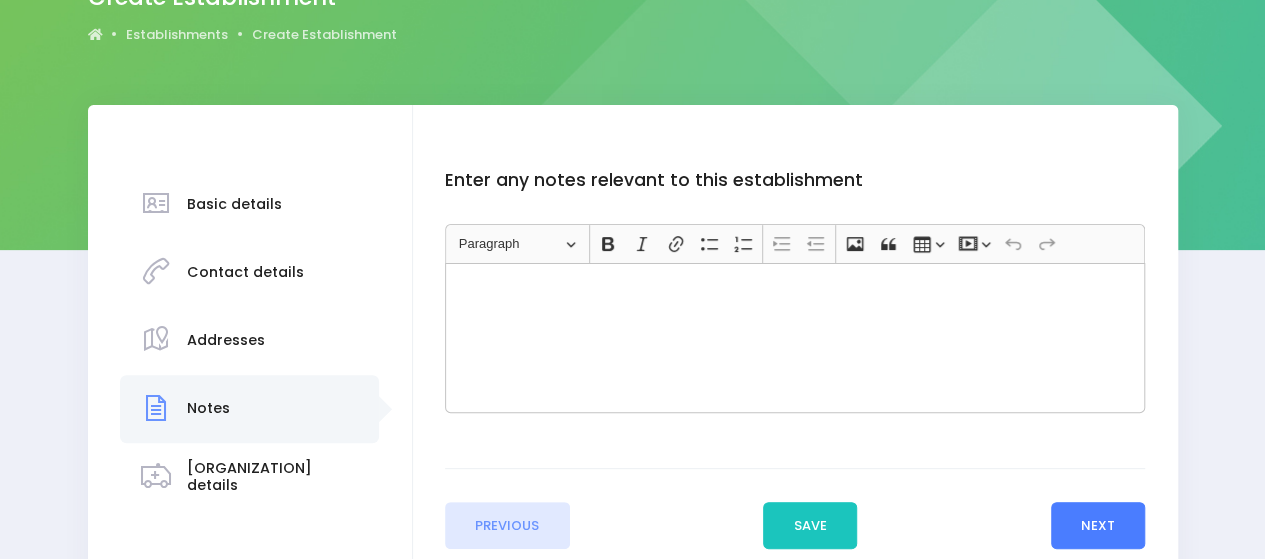 click on "Next" at bounding box center [1098, 526] 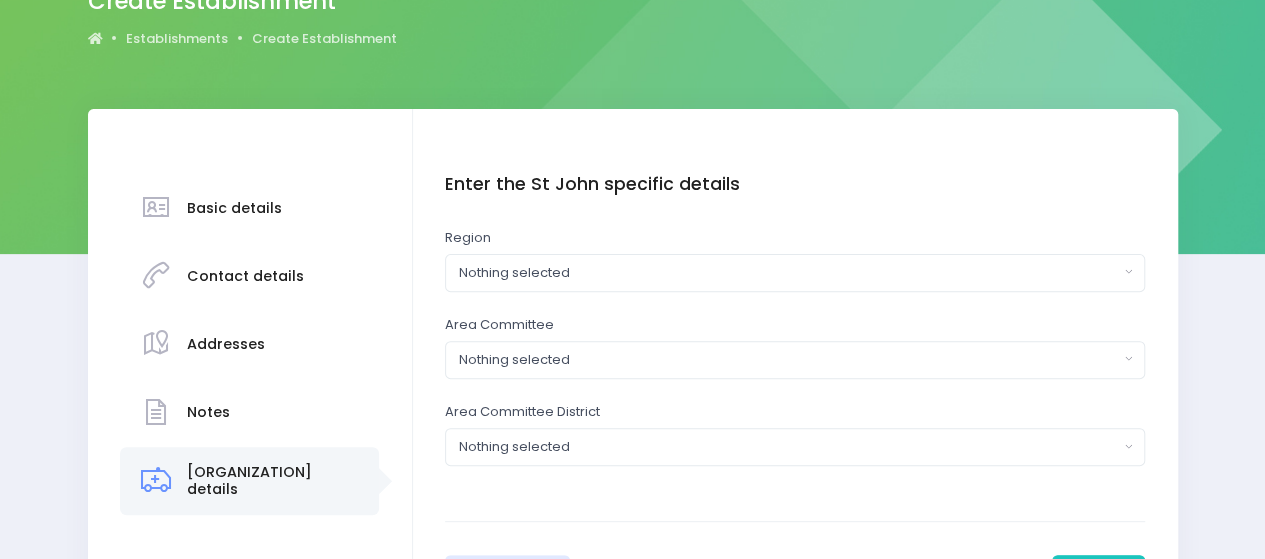 scroll, scrollTop: 200, scrollLeft: 0, axis: vertical 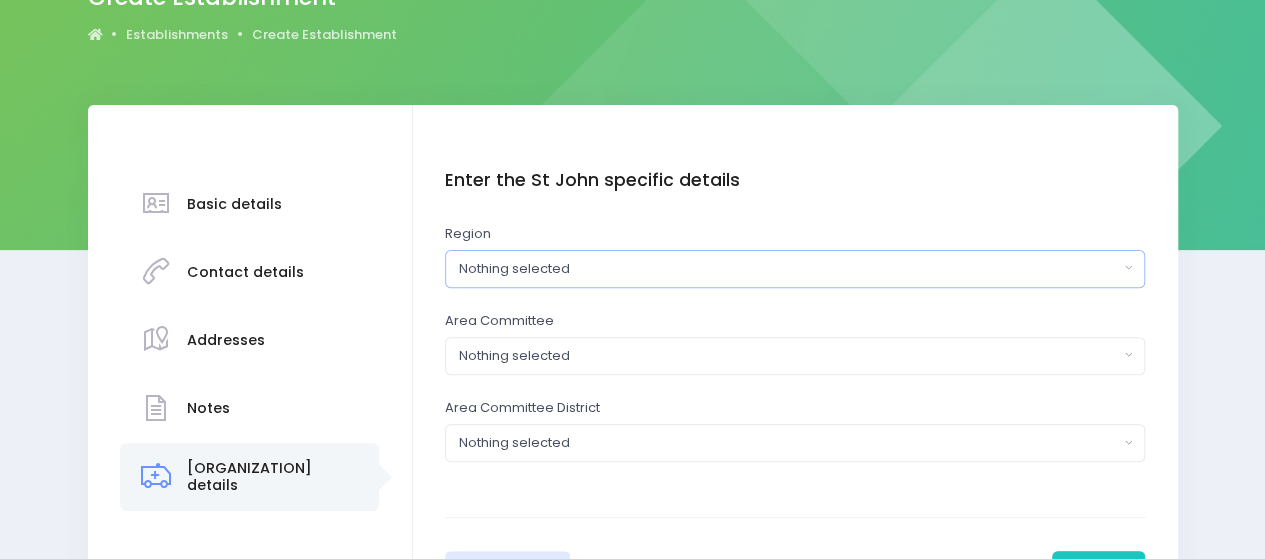 click on "Nothing selected" at bounding box center (789, 269) 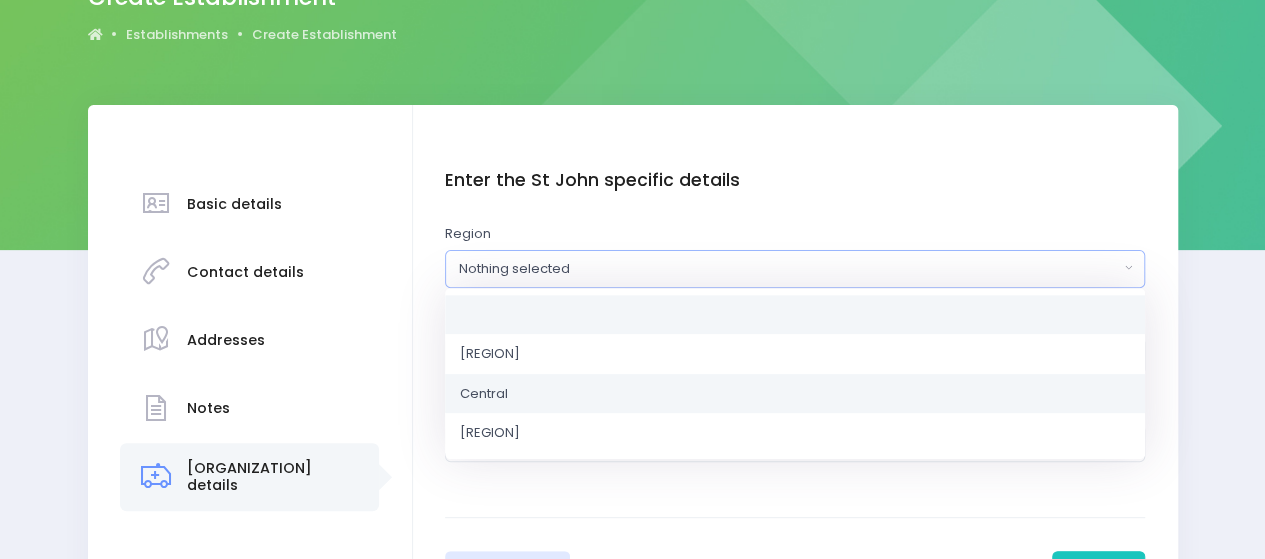 click on "Central" at bounding box center (795, 393) 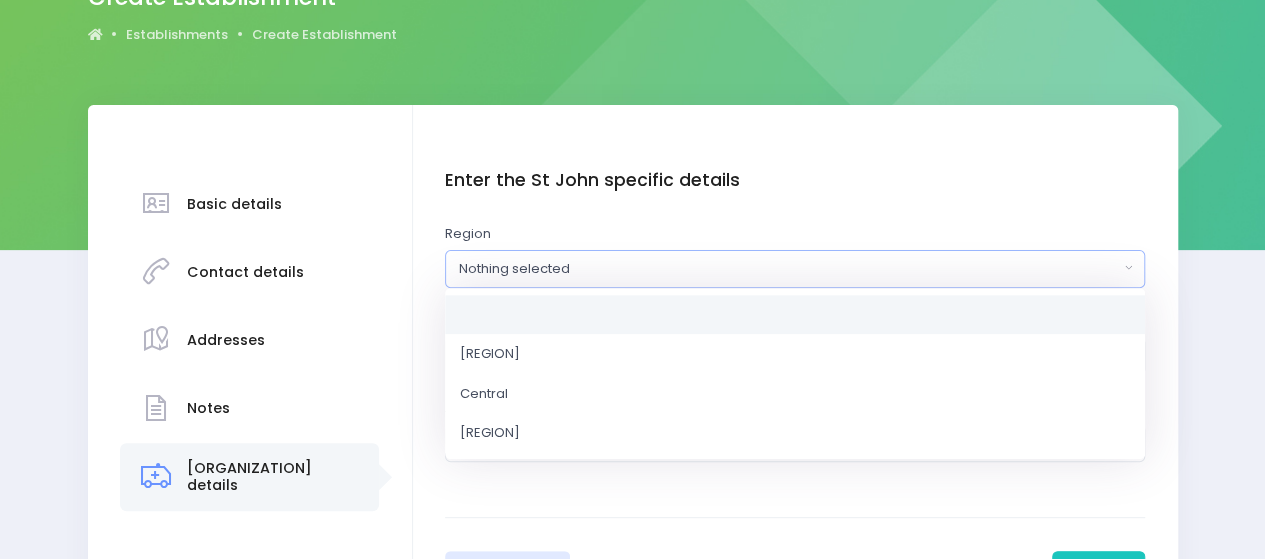 select on "Central" 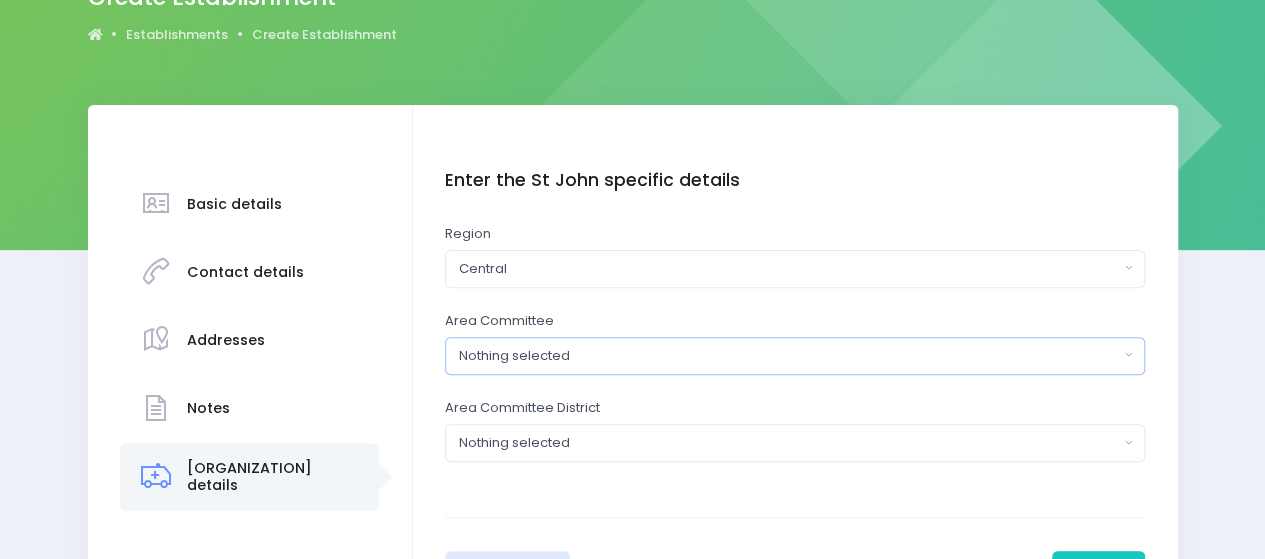 click on "Nothing selected" at bounding box center [789, 356] 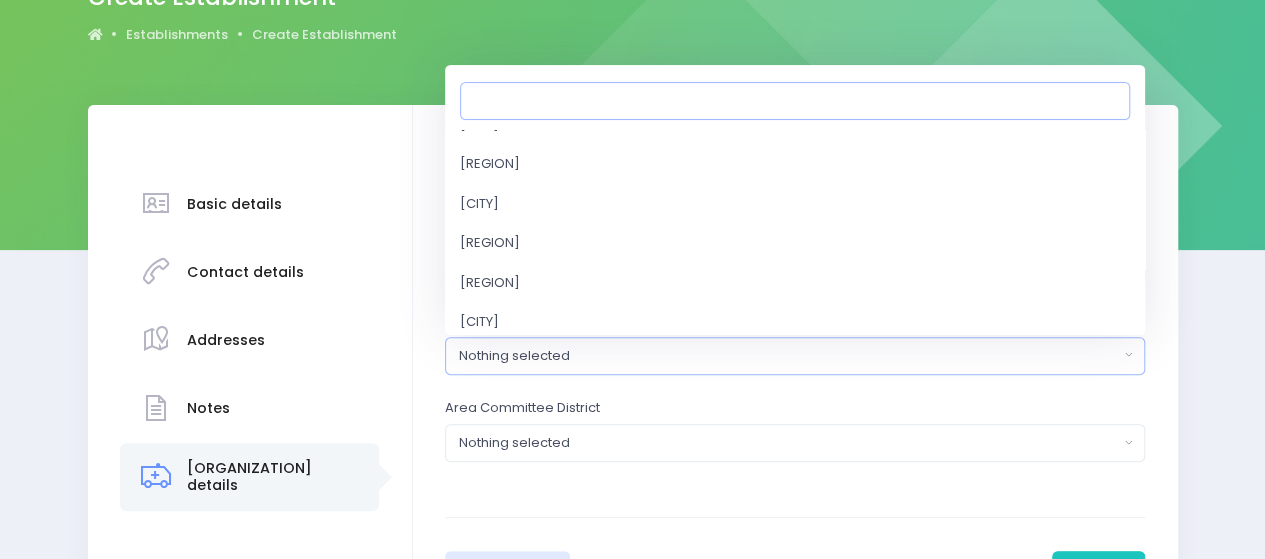 scroll, scrollTop: 1200, scrollLeft: 0, axis: vertical 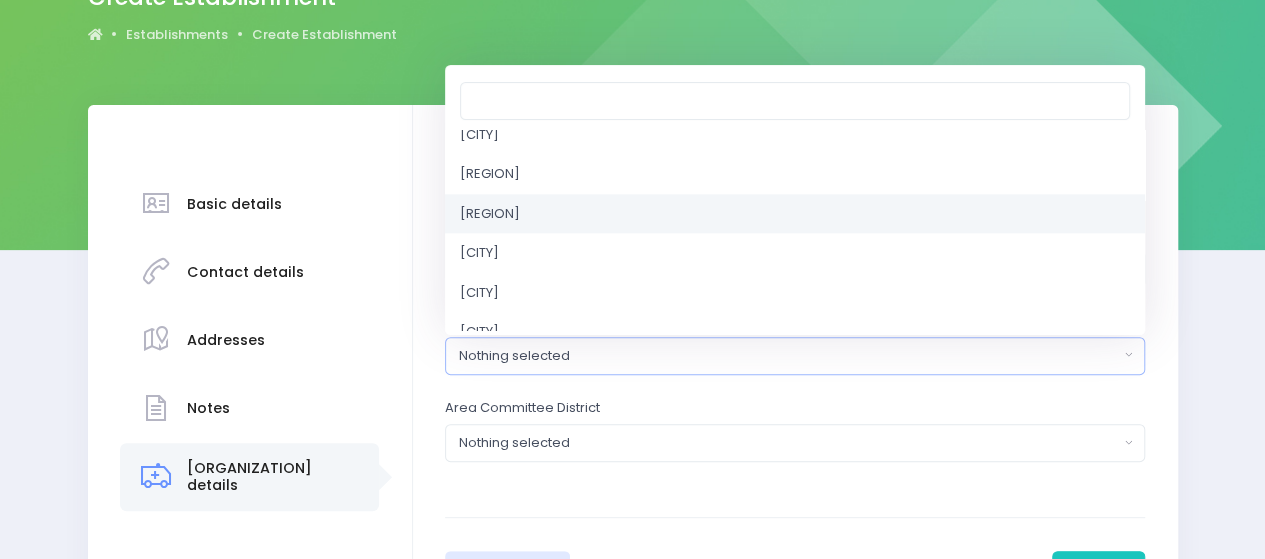 click on "Greater Wellington" at bounding box center (490, 214) 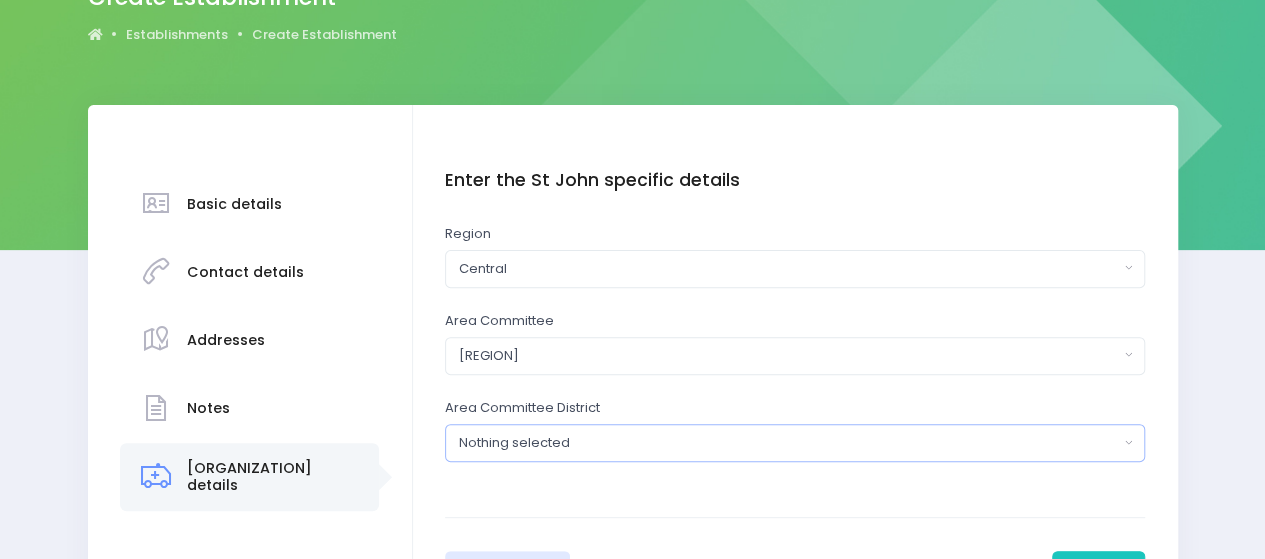 click on "Nothing selected" at bounding box center (789, 443) 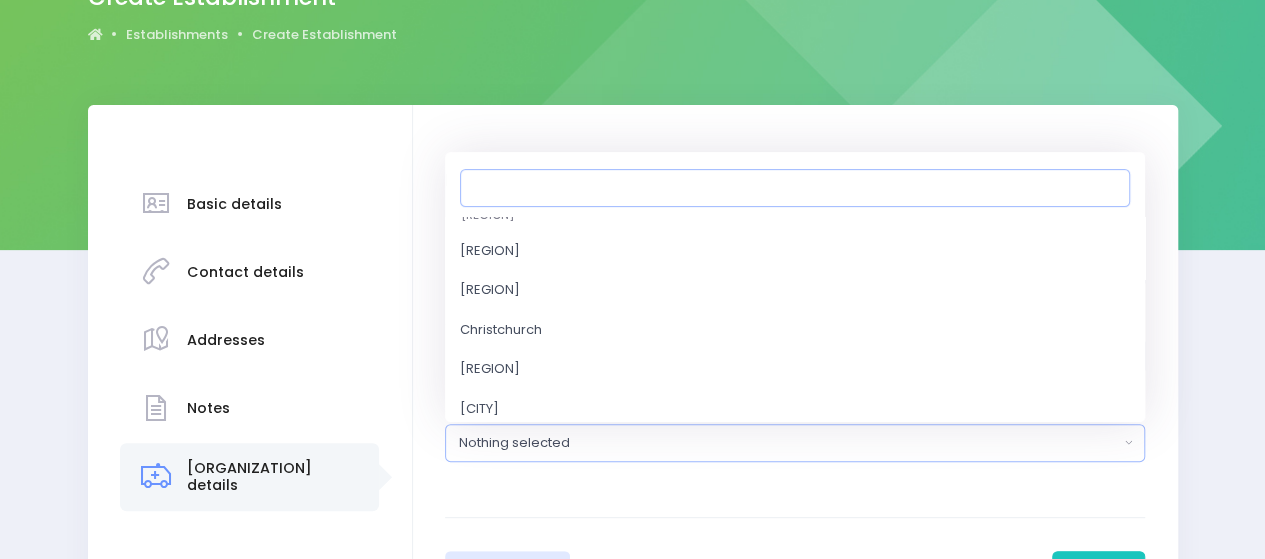 scroll, scrollTop: 789, scrollLeft: 0, axis: vertical 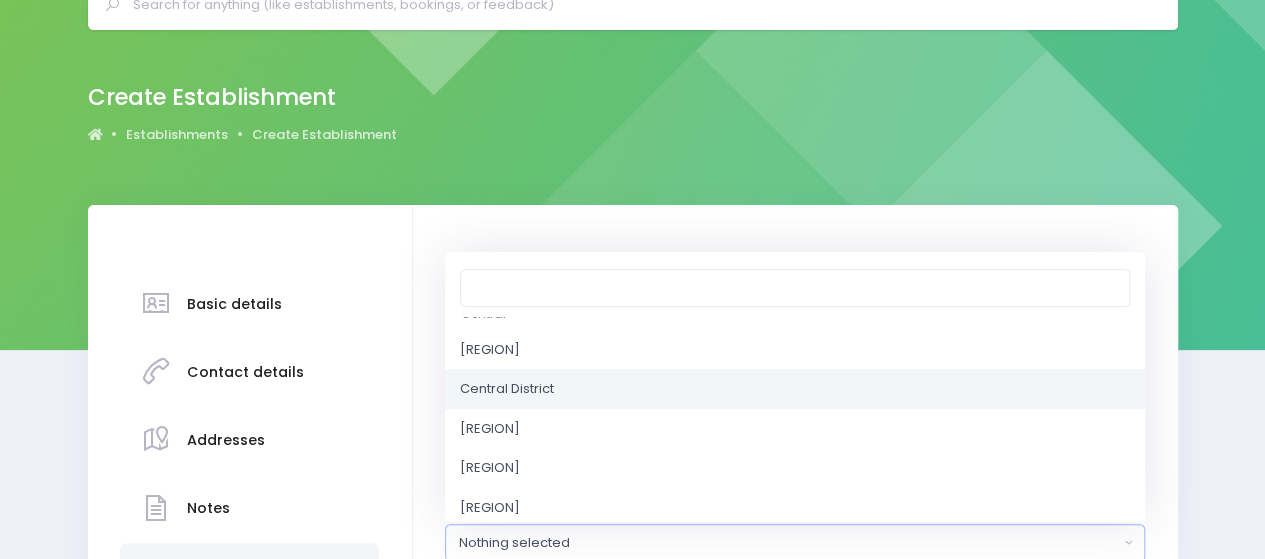 click on "Central District" at bounding box center (795, 389) 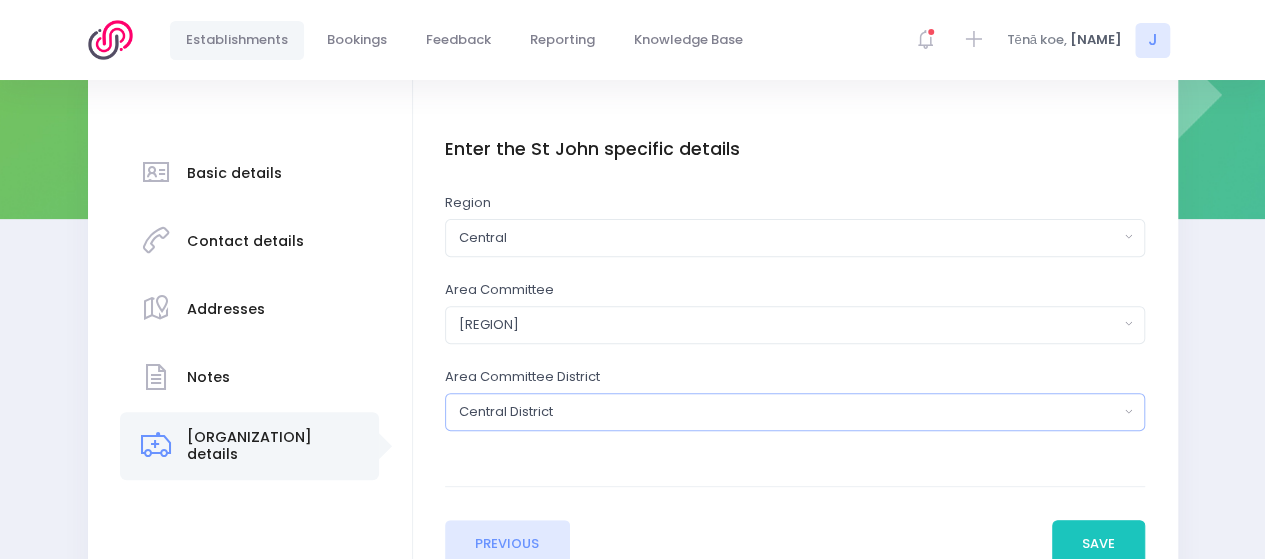 scroll, scrollTop: 391, scrollLeft: 0, axis: vertical 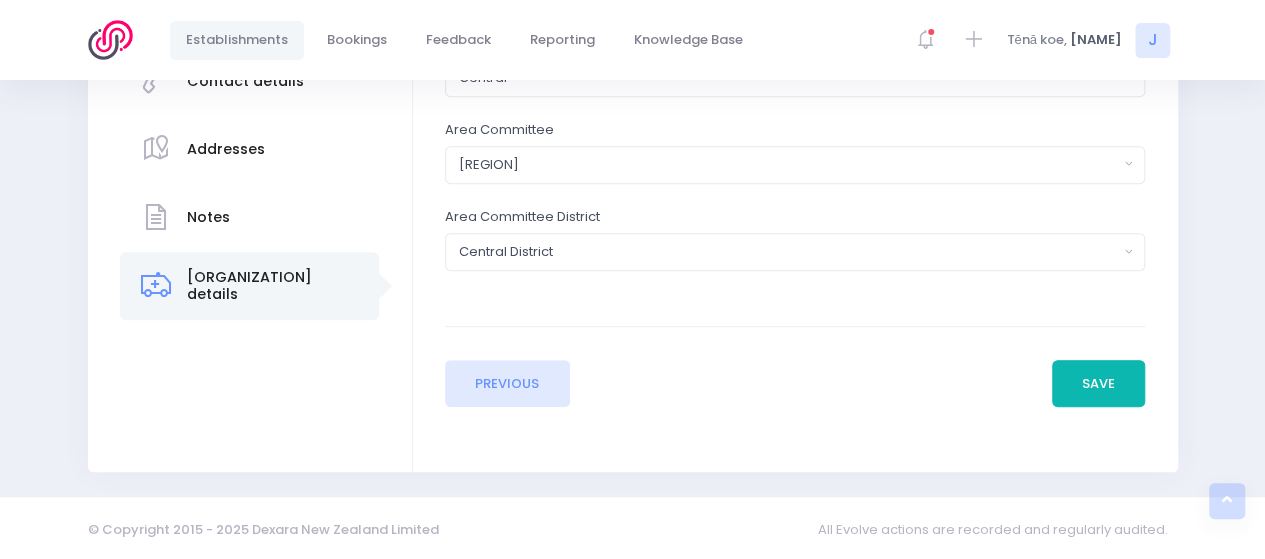 click on "Save" at bounding box center [1099, 384] 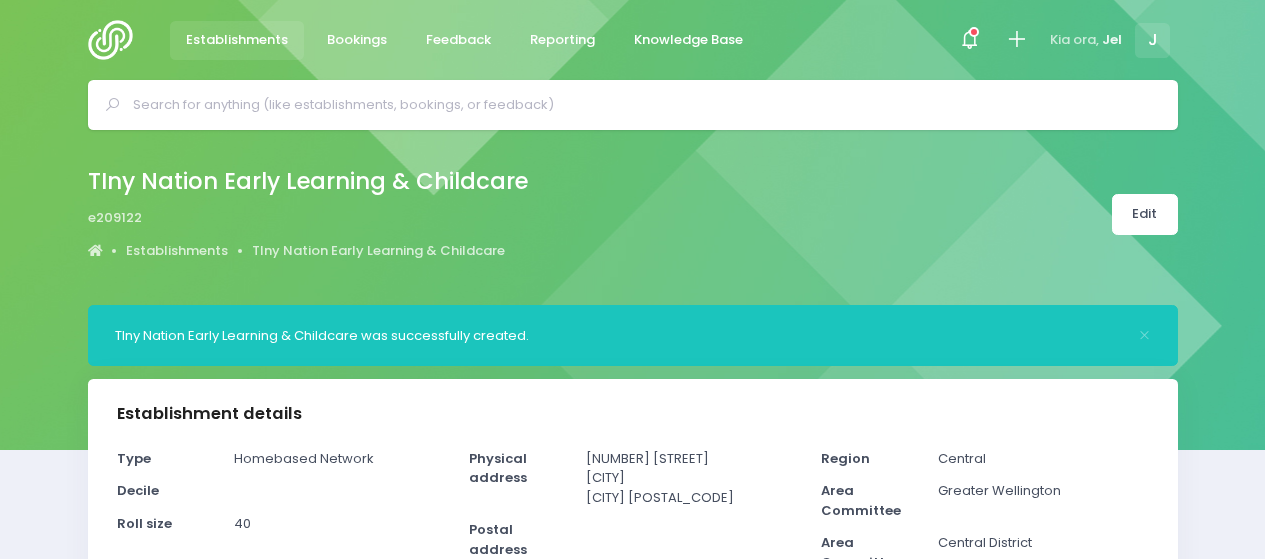 select on "5" 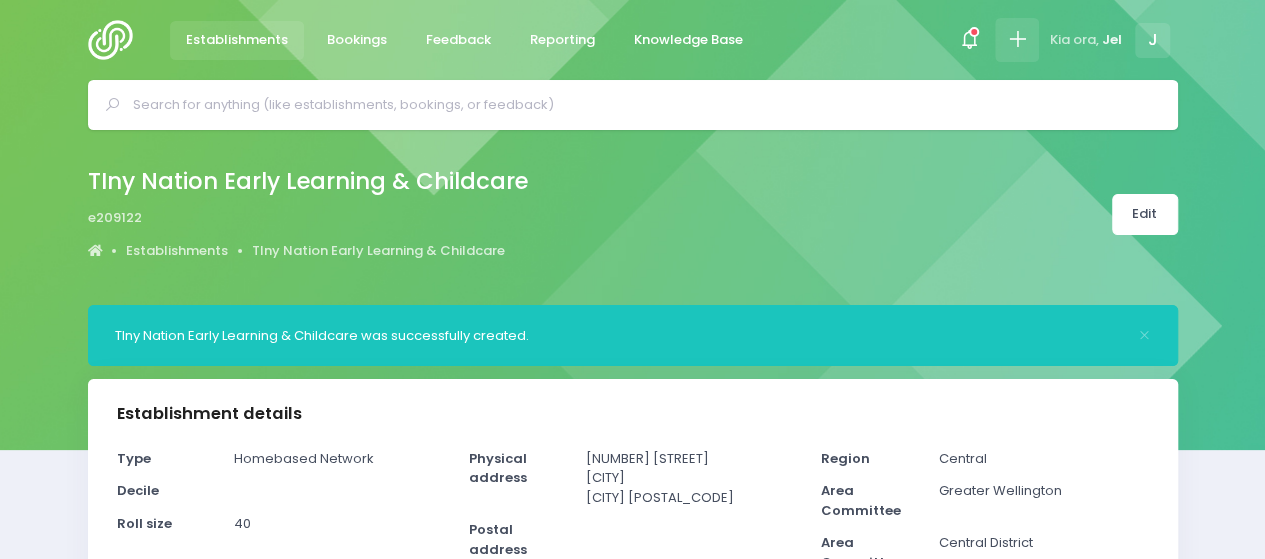 click at bounding box center (1016, 39) 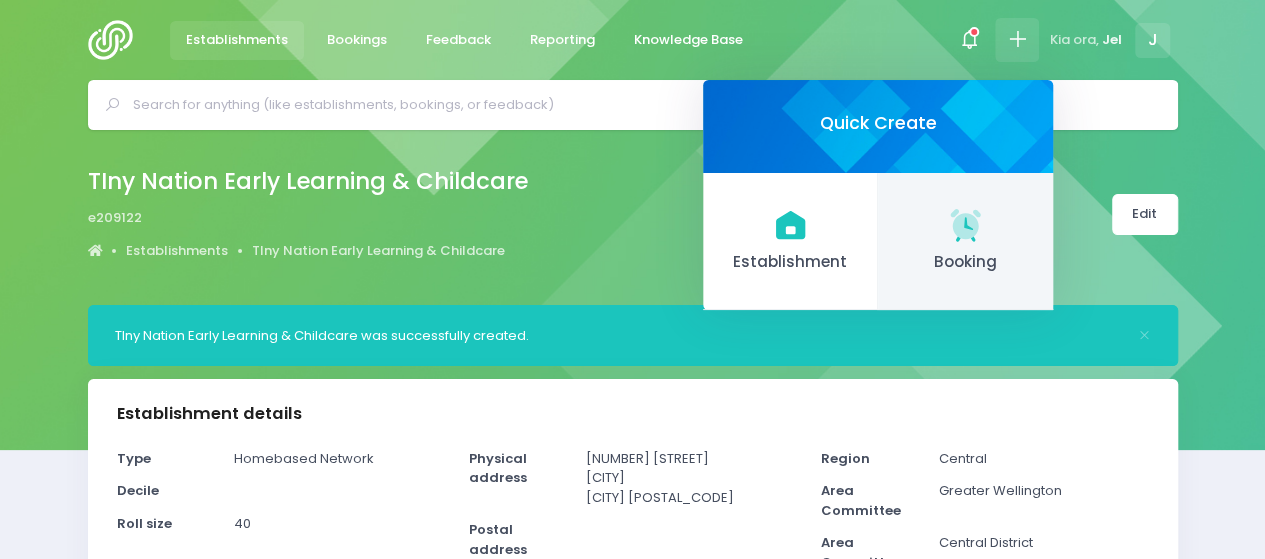 click 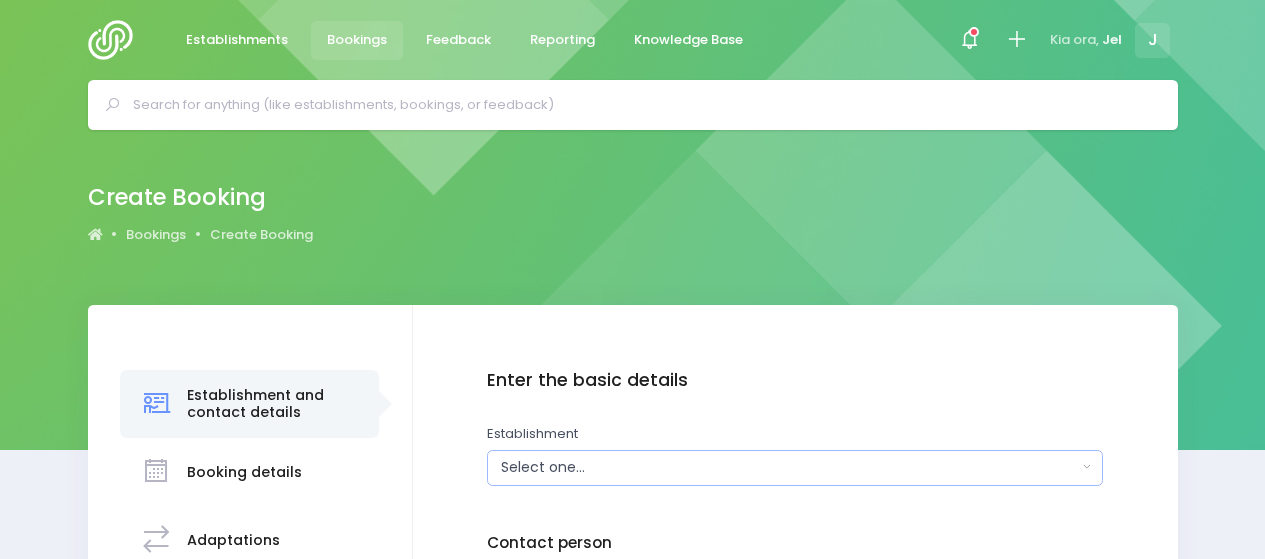 click on "Select one..." at bounding box center (789, 467) 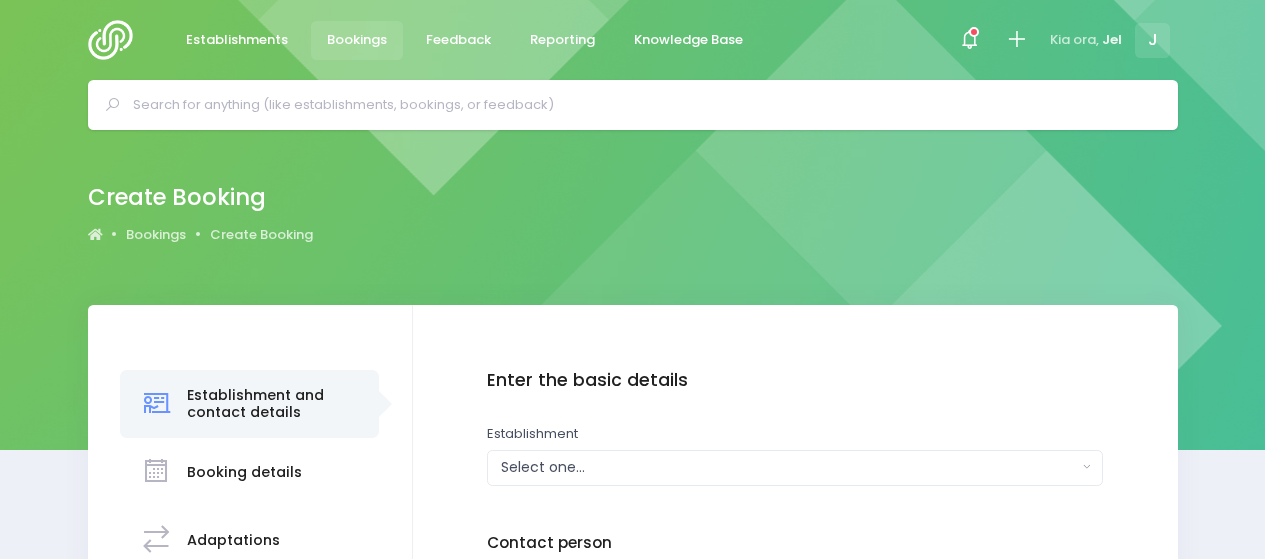 scroll, scrollTop: 0, scrollLeft: 0, axis: both 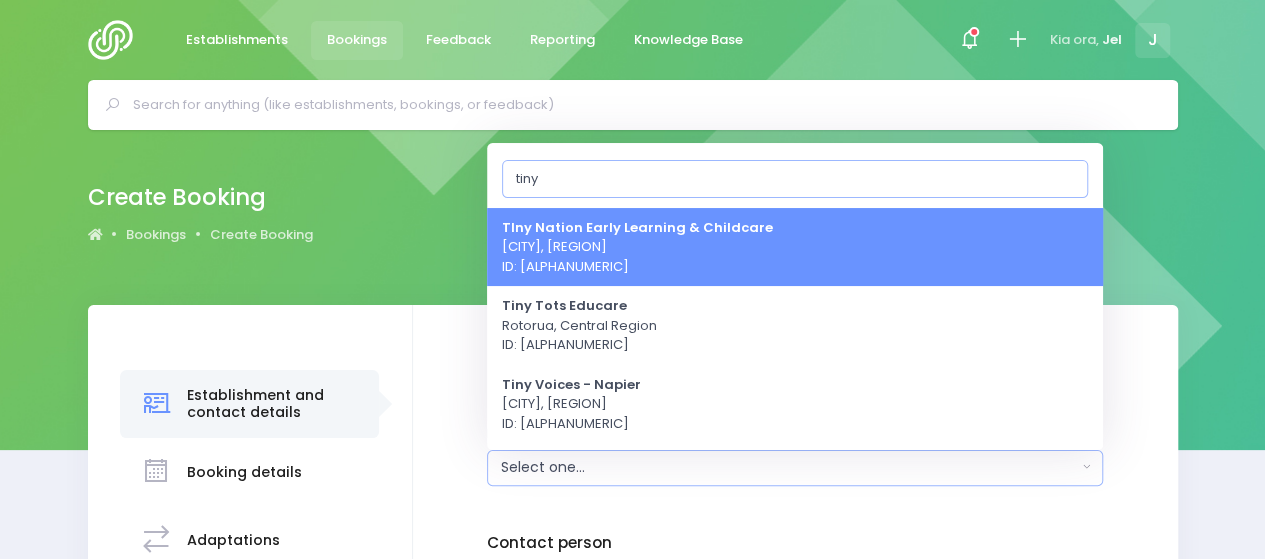 type on "tiny" 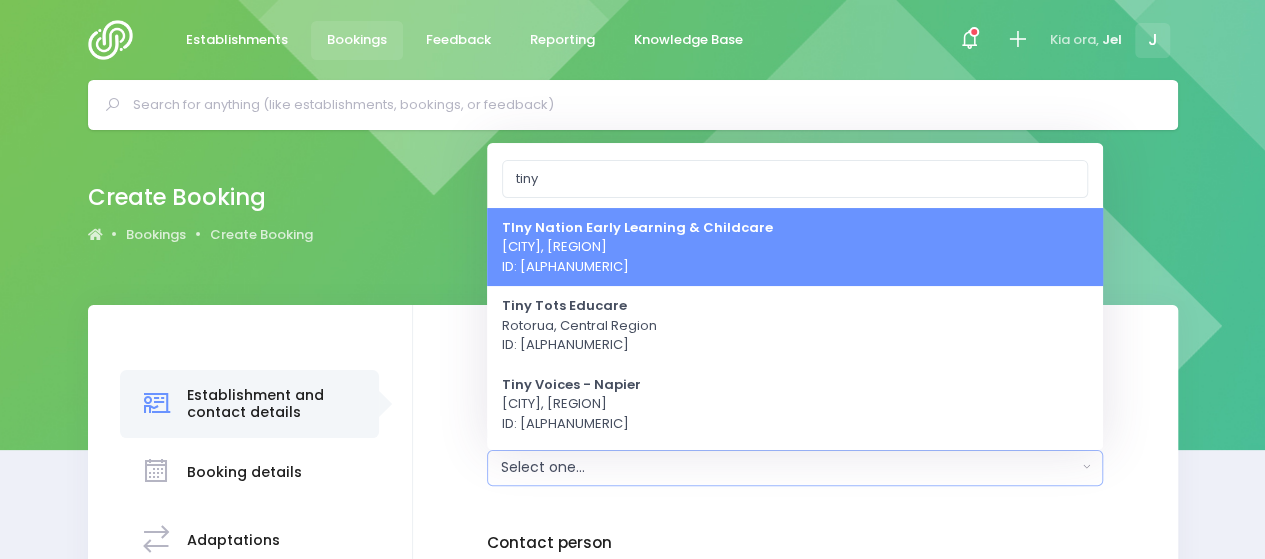 click on "TIny Nation Early Learning & Childcare Lower Hutt, Central Region ID: e209122" at bounding box center [637, 246] 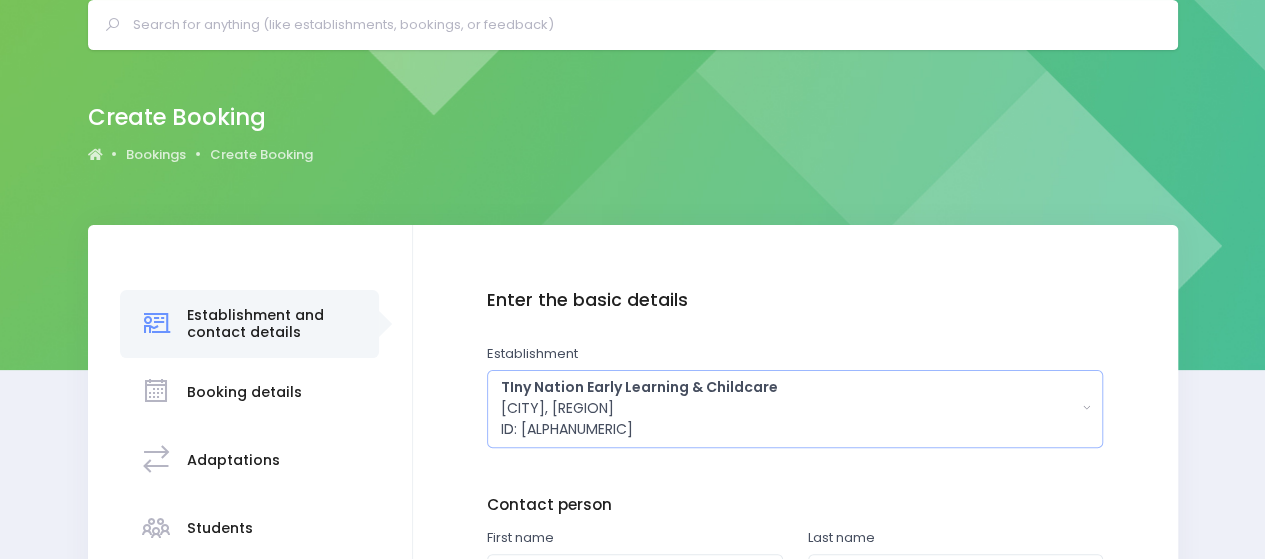 scroll, scrollTop: 200, scrollLeft: 0, axis: vertical 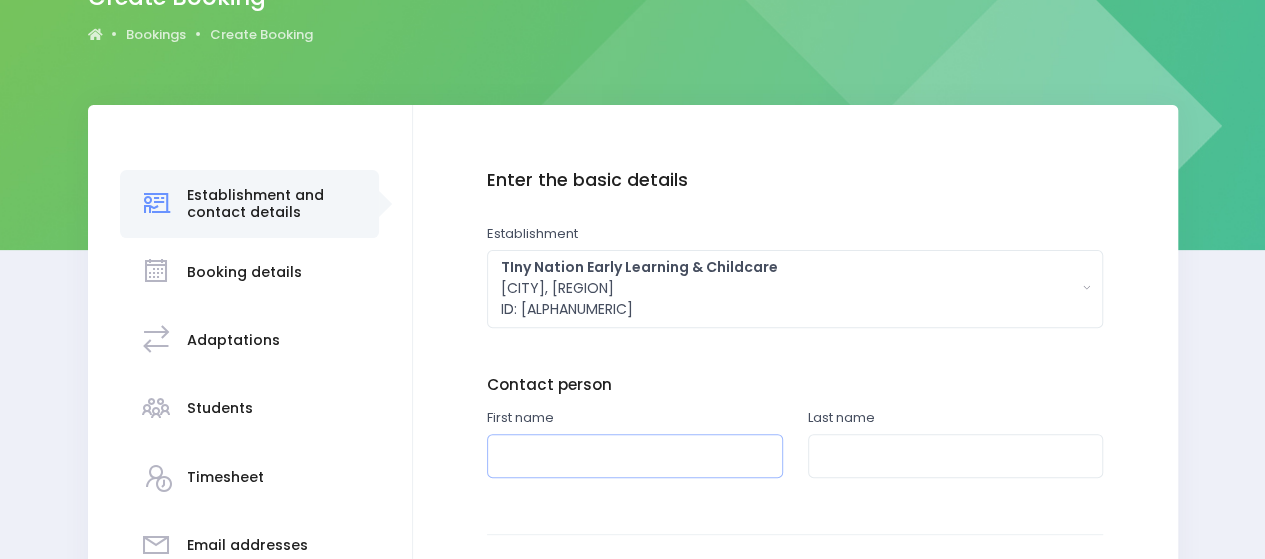 click at bounding box center (635, 456) 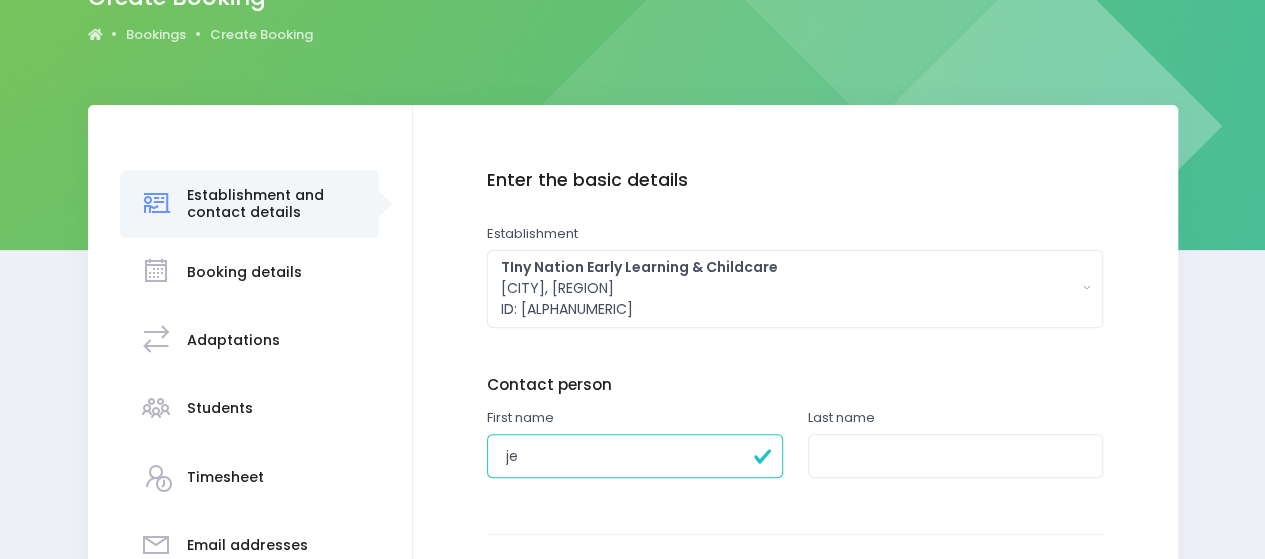 drag, startPoint x: 544, startPoint y: 463, endPoint x: 400, endPoint y: 454, distance: 144.28098 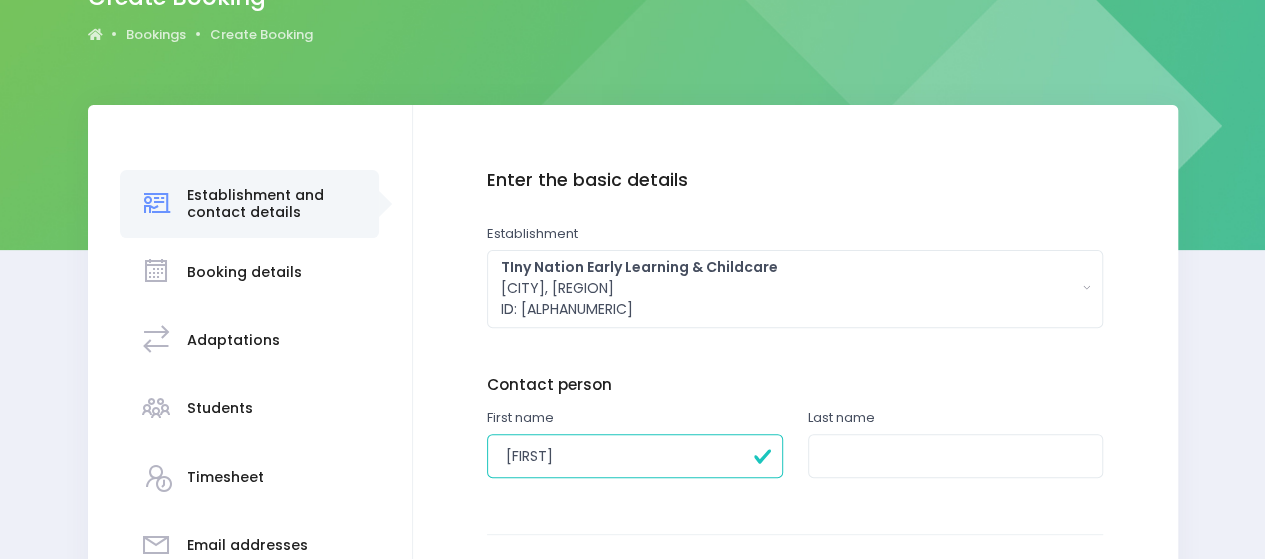 type on "Natalie" 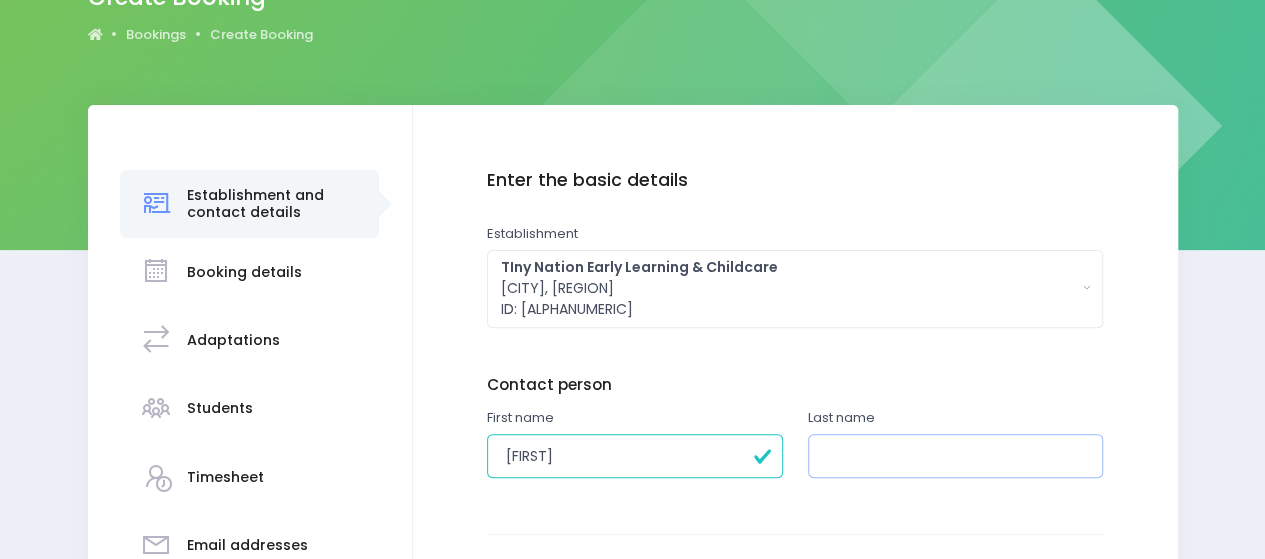 click at bounding box center (956, 456) 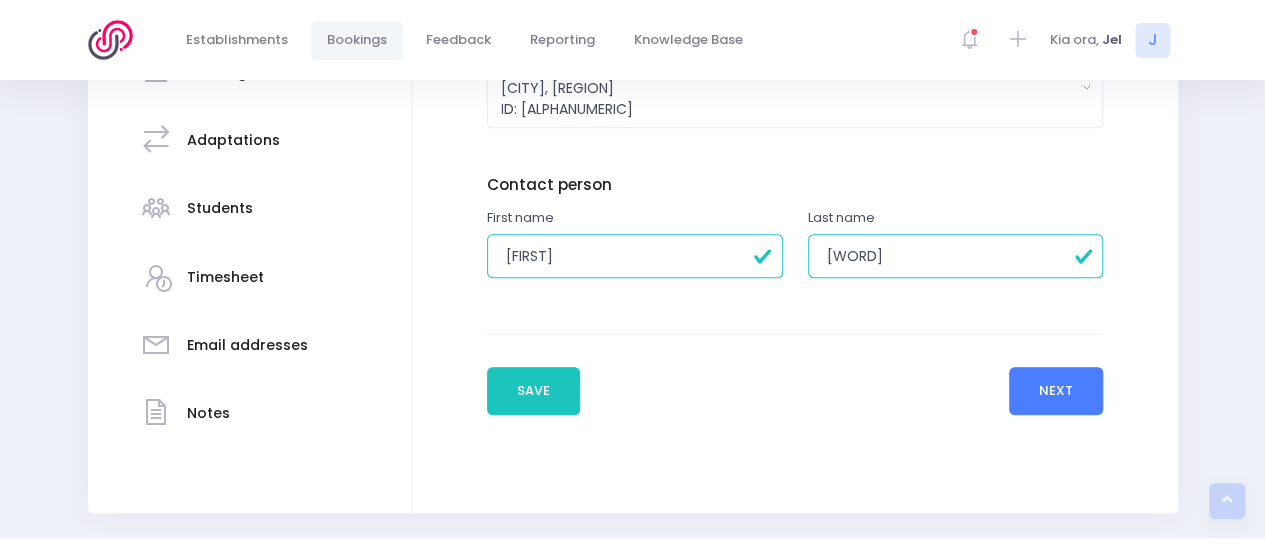 type on "Buckley" 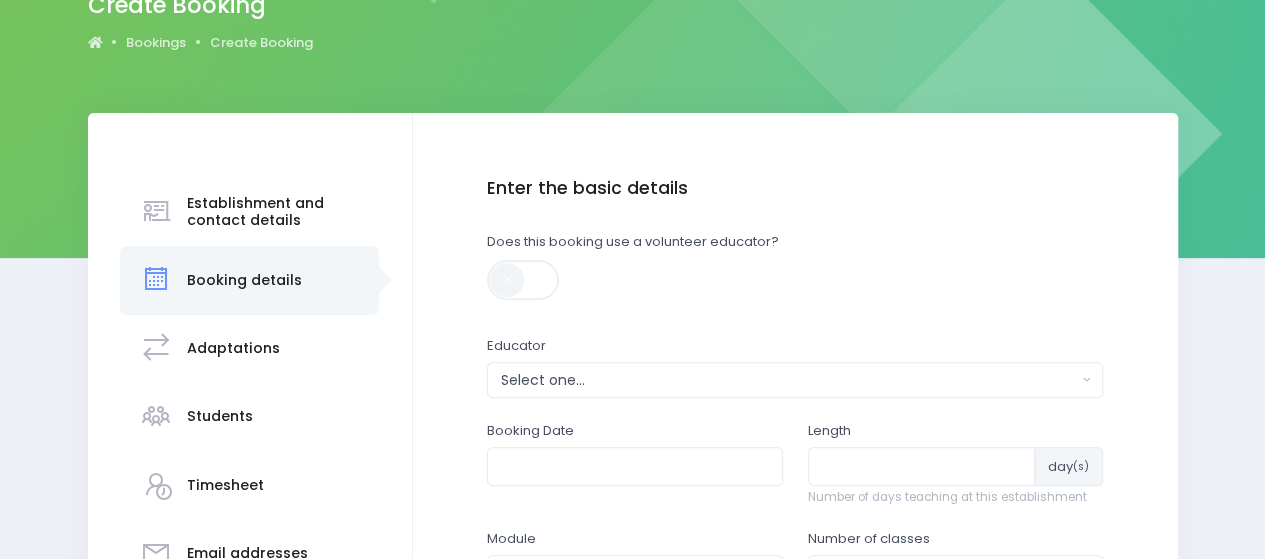 scroll, scrollTop: 200, scrollLeft: 0, axis: vertical 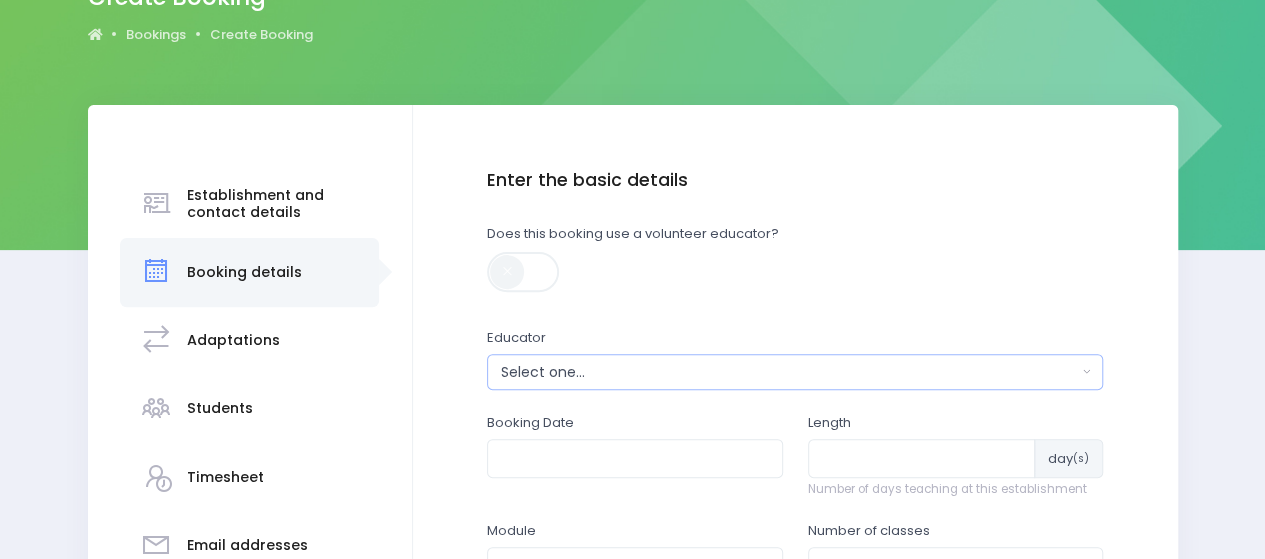 drag, startPoint x: 554, startPoint y: 362, endPoint x: 540, endPoint y: 359, distance: 14.3178215 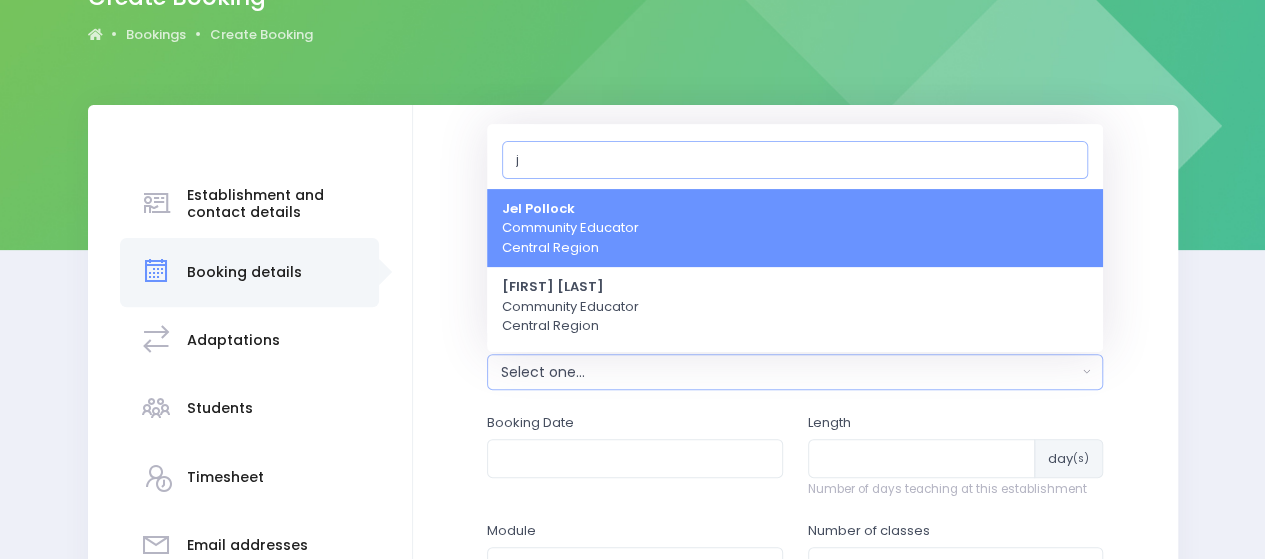 type on "j" 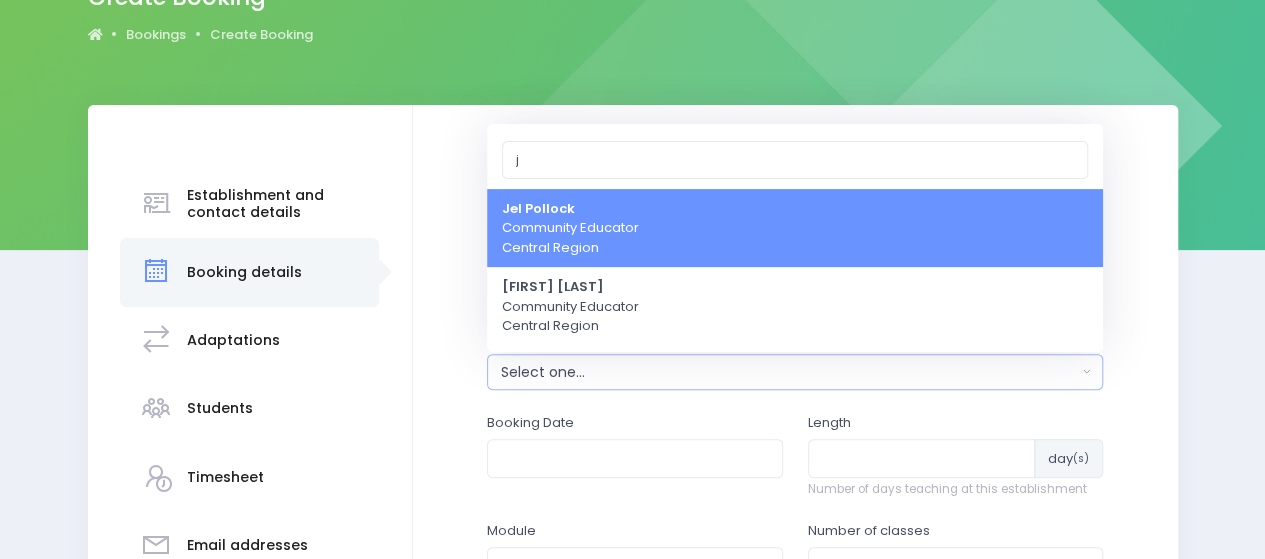 click on "Jel Pollock Community Educator Central Region" at bounding box center [570, 228] 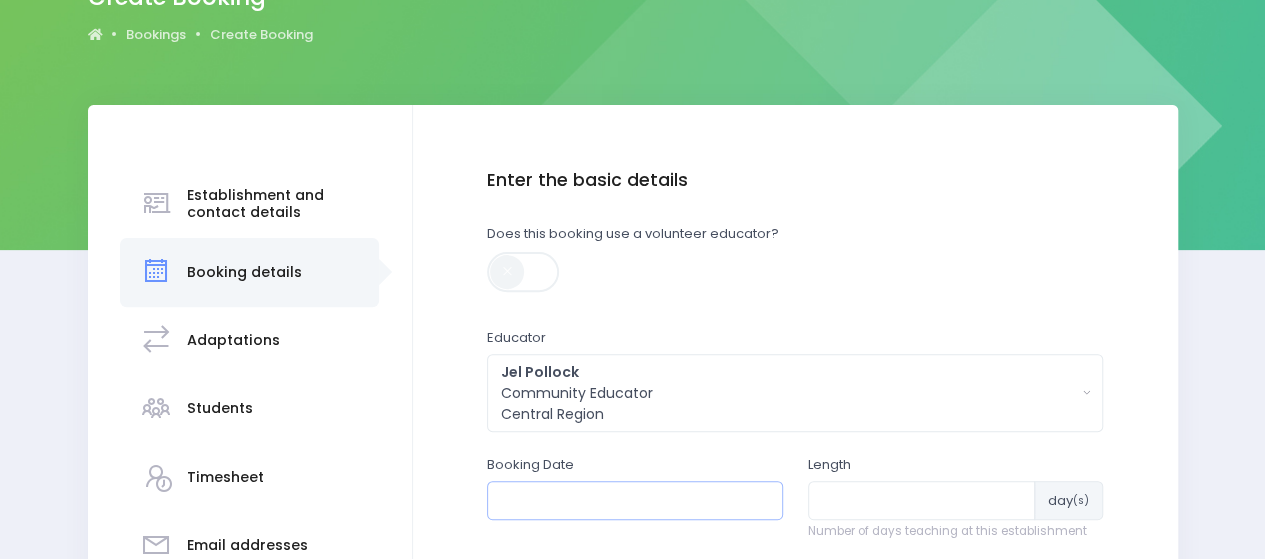 click at bounding box center (635, 500) 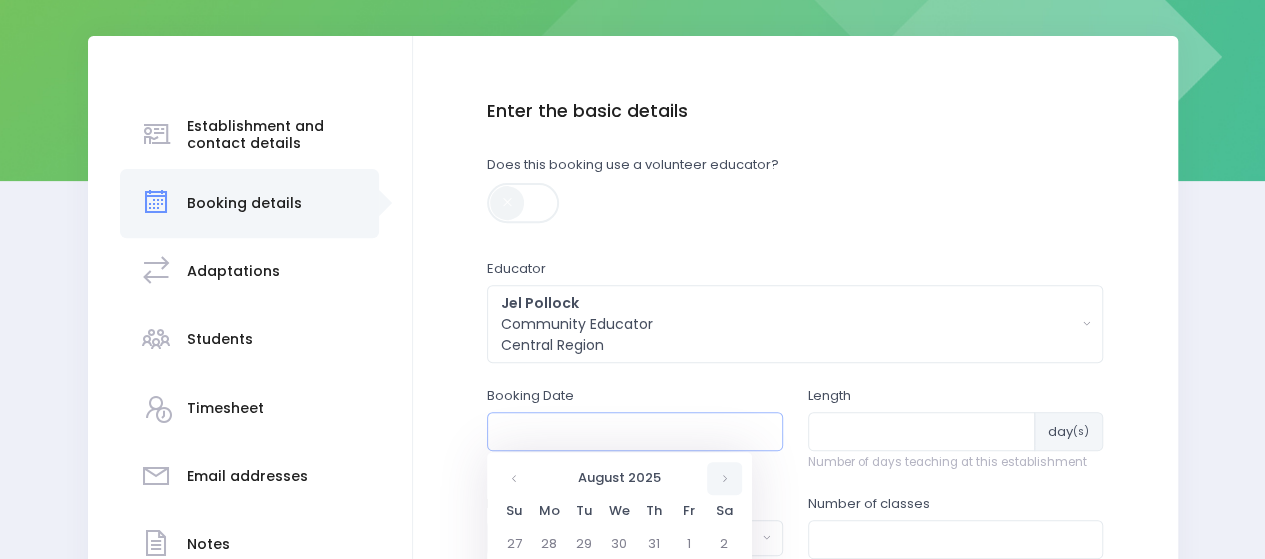 scroll, scrollTop: 300, scrollLeft: 0, axis: vertical 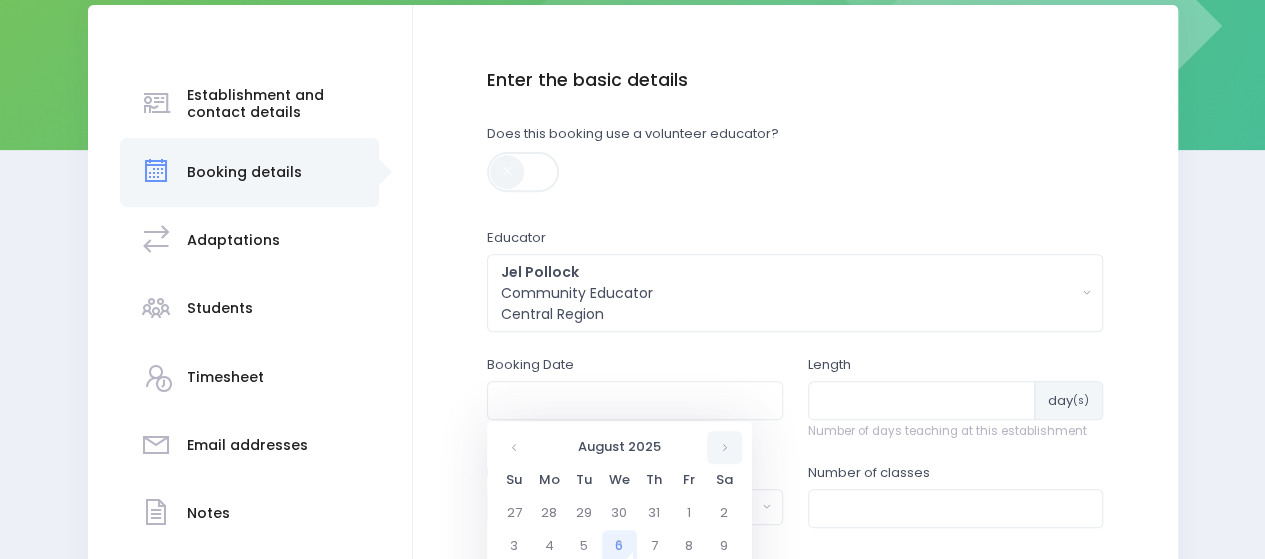 click at bounding box center (724, 447) 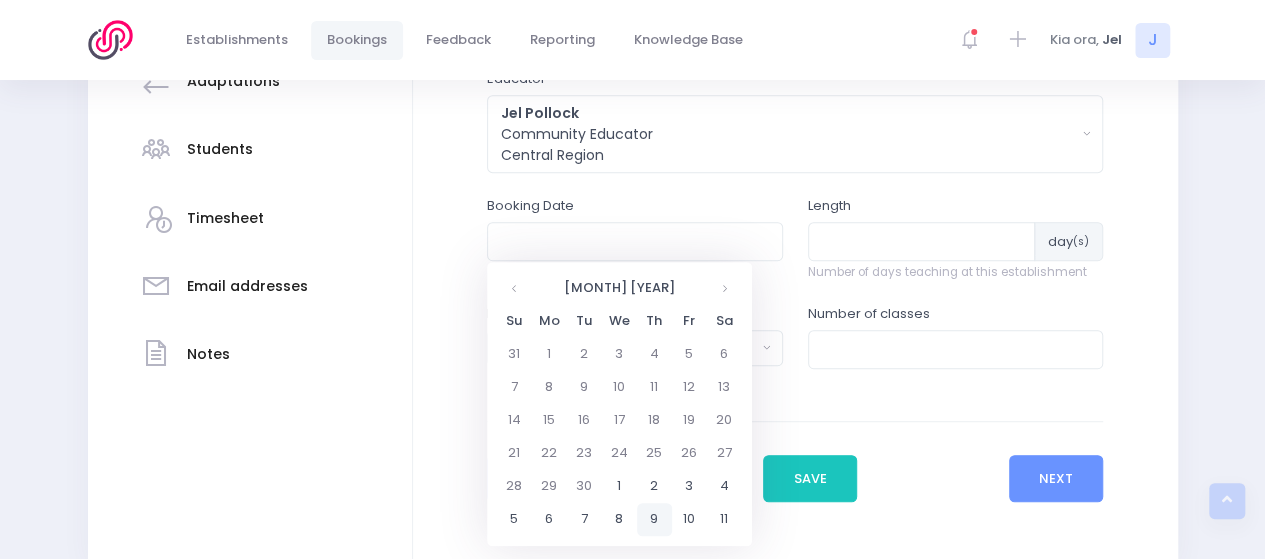 scroll, scrollTop: 500, scrollLeft: 0, axis: vertical 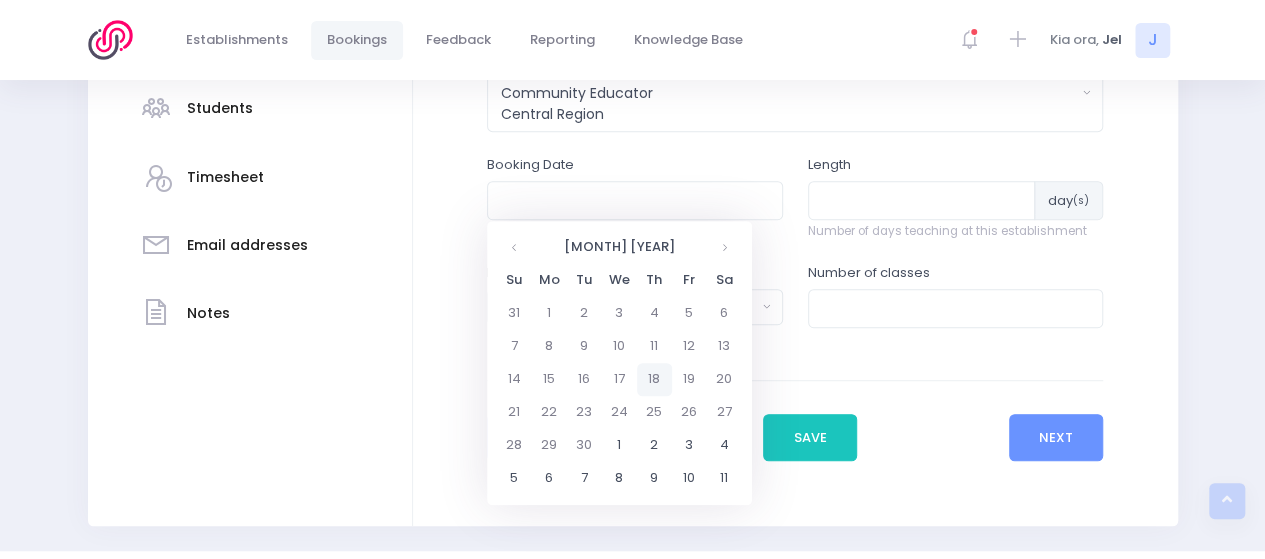 click on "18" at bounding box center [654, 379] 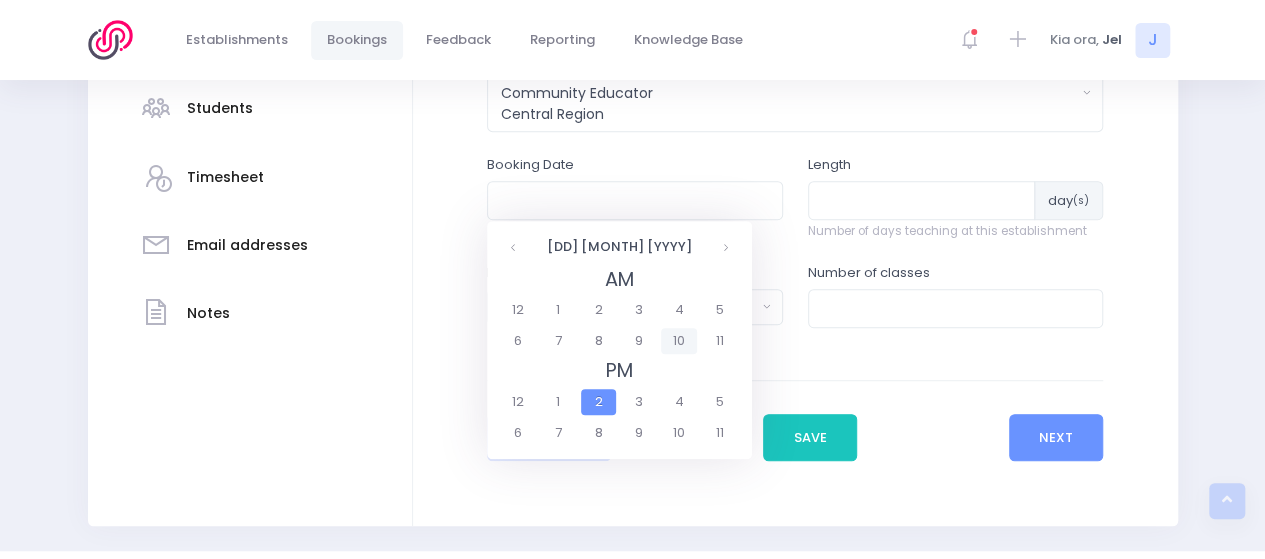 click on "10" at bounding box center (678, 341) 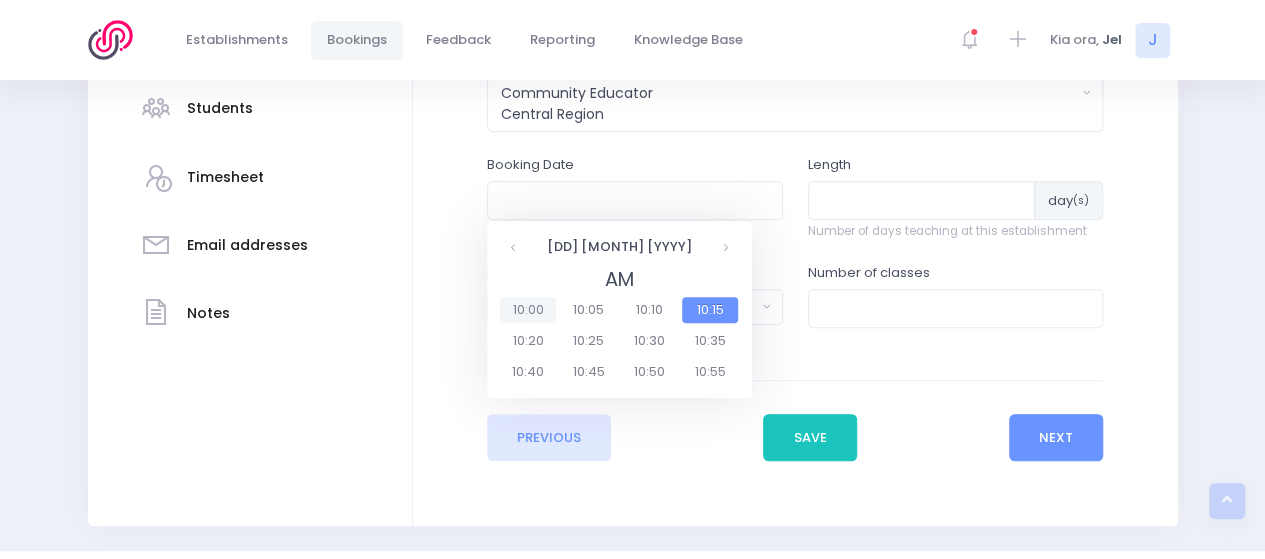 click on "10:00" at bounding box center (528, 310) 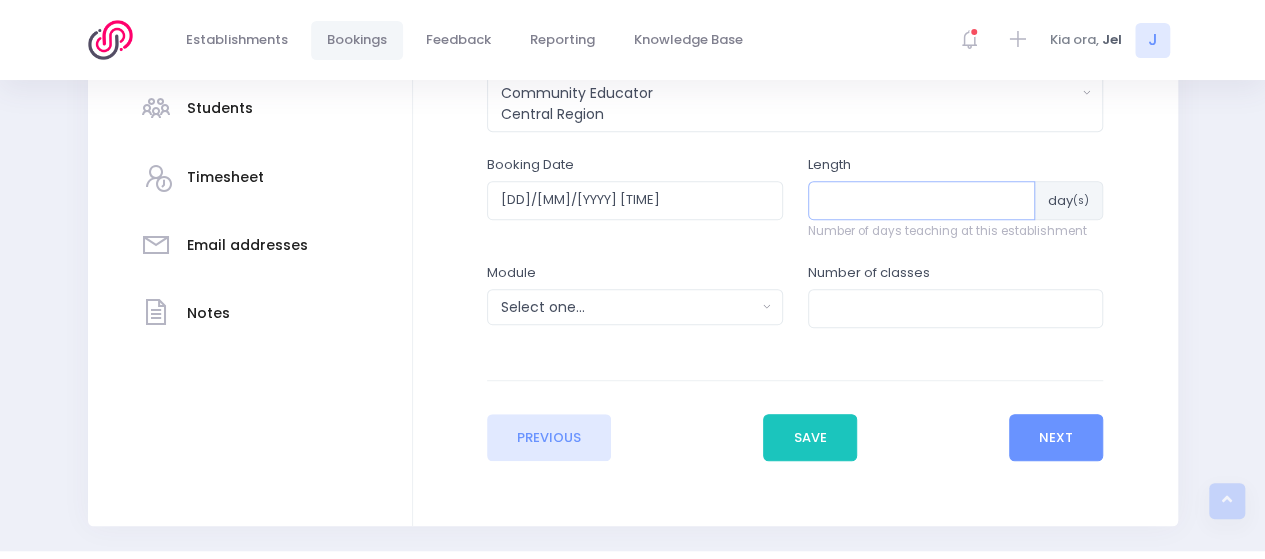 click at bounding box center (922, 200) 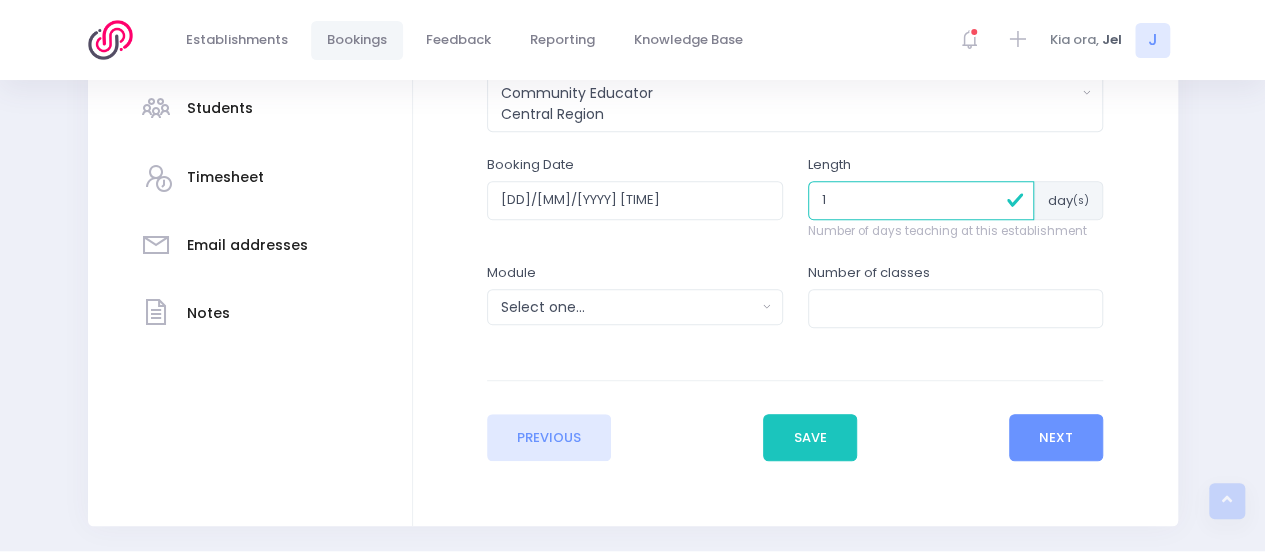 type on "1" 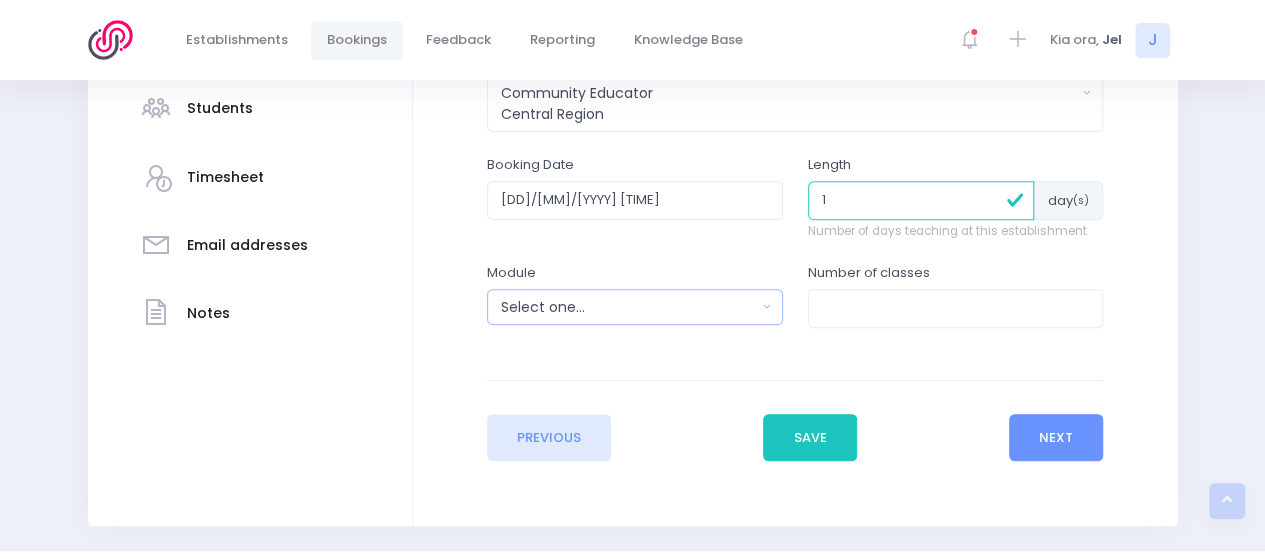 click on "Select one..." at bounding box center [628, 307] 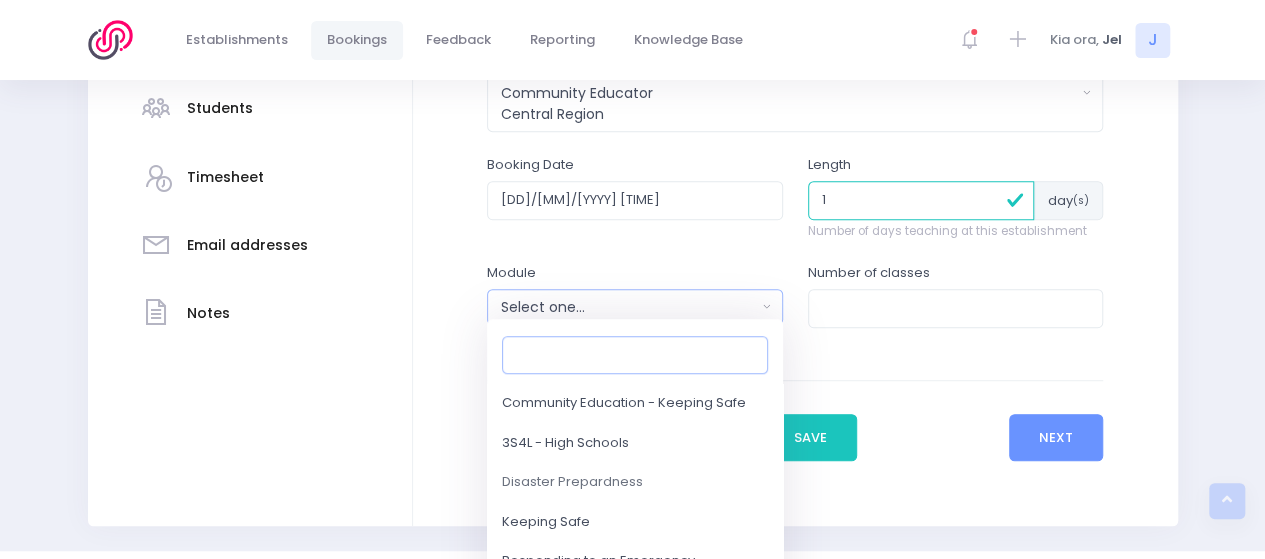 scroll, scrollTop: 200, scrollLeft: 0, axis: vertical 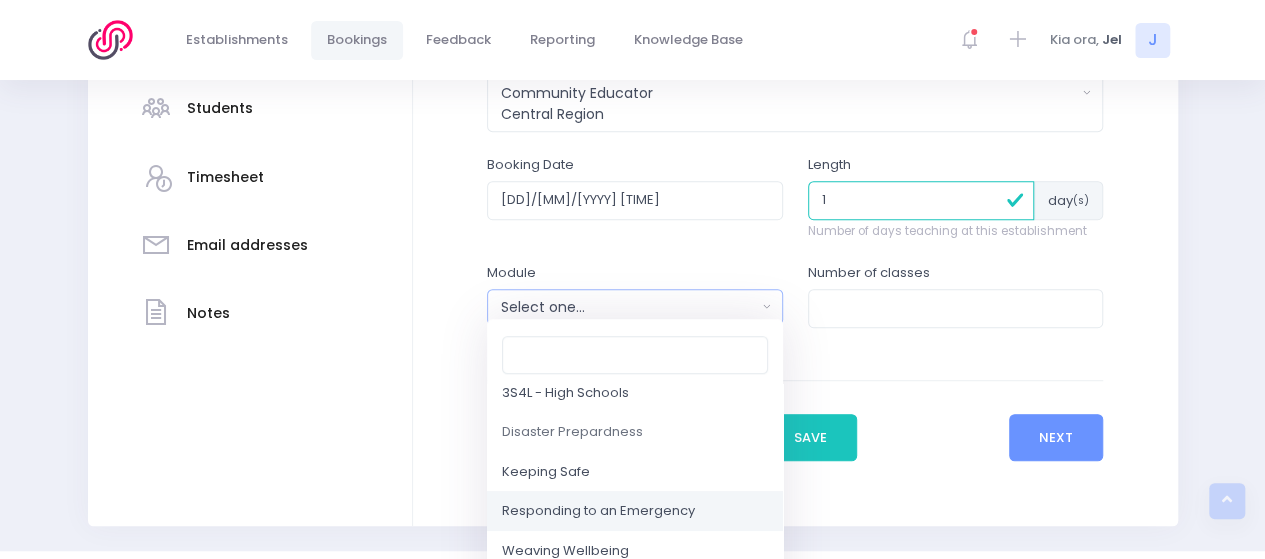 click on "Responding to an Emergency" at bounding box center [598, 512] 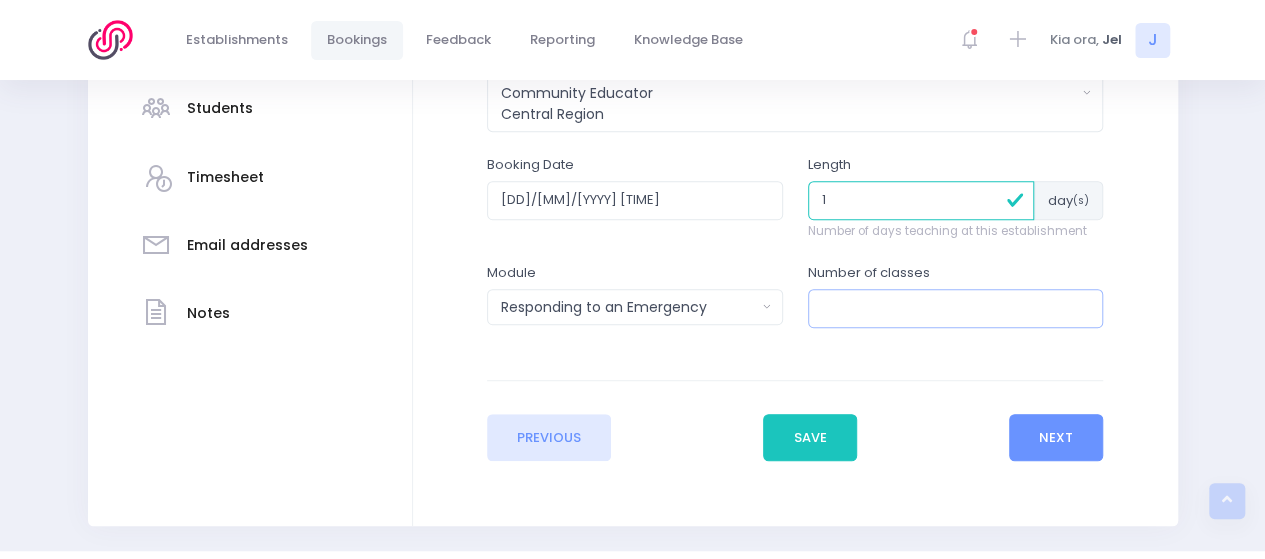 click at bounding box center [956, 308] 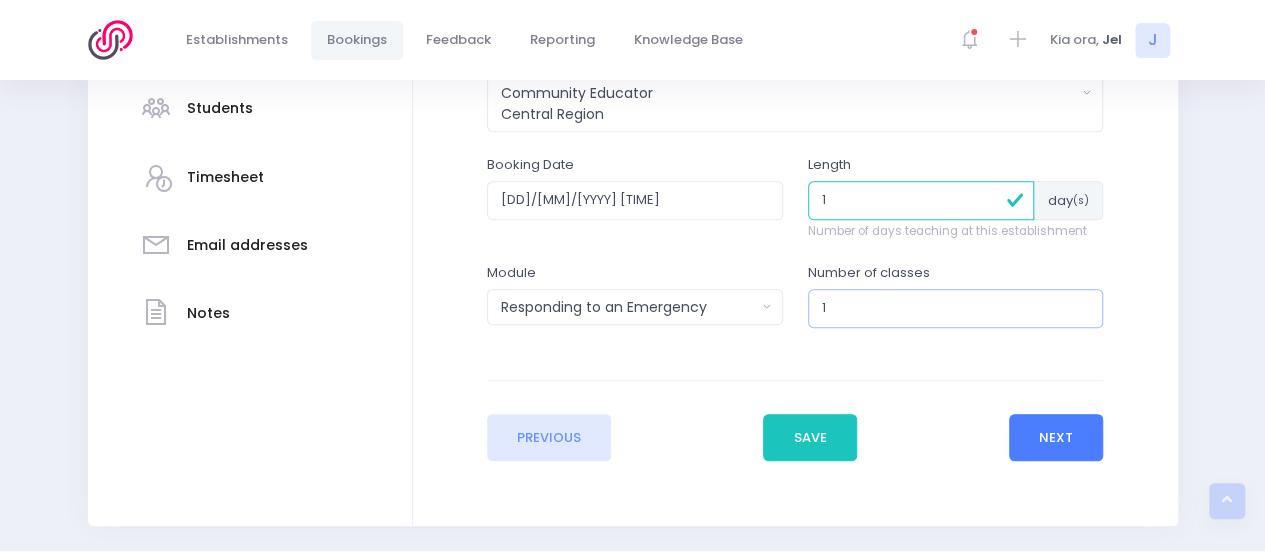 type on "1" 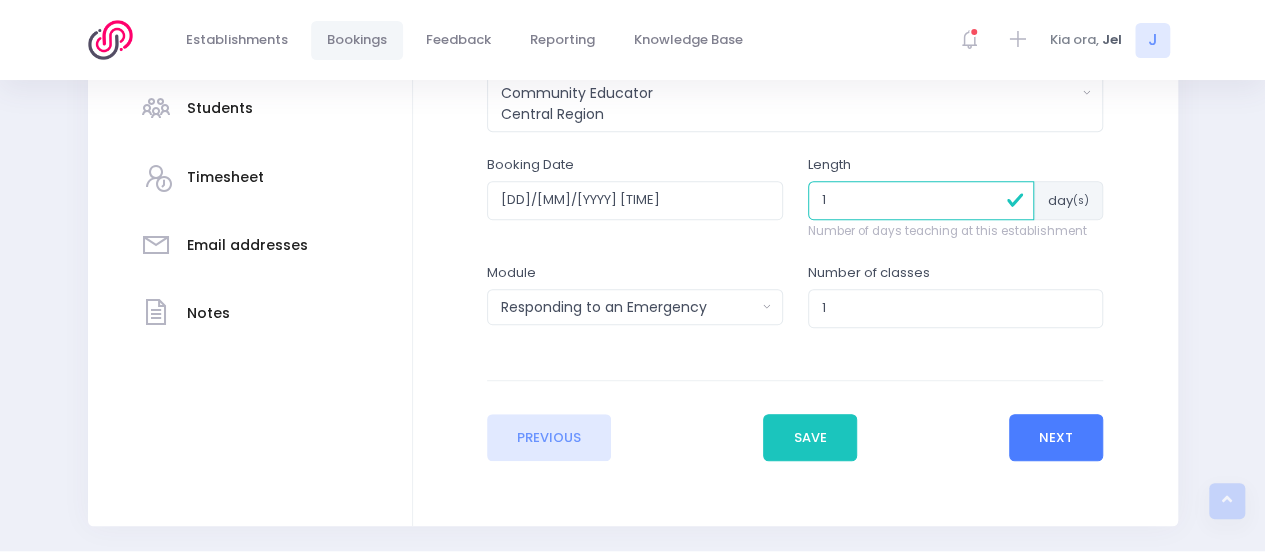 click on "Next" at bounding box center [1056, 438] 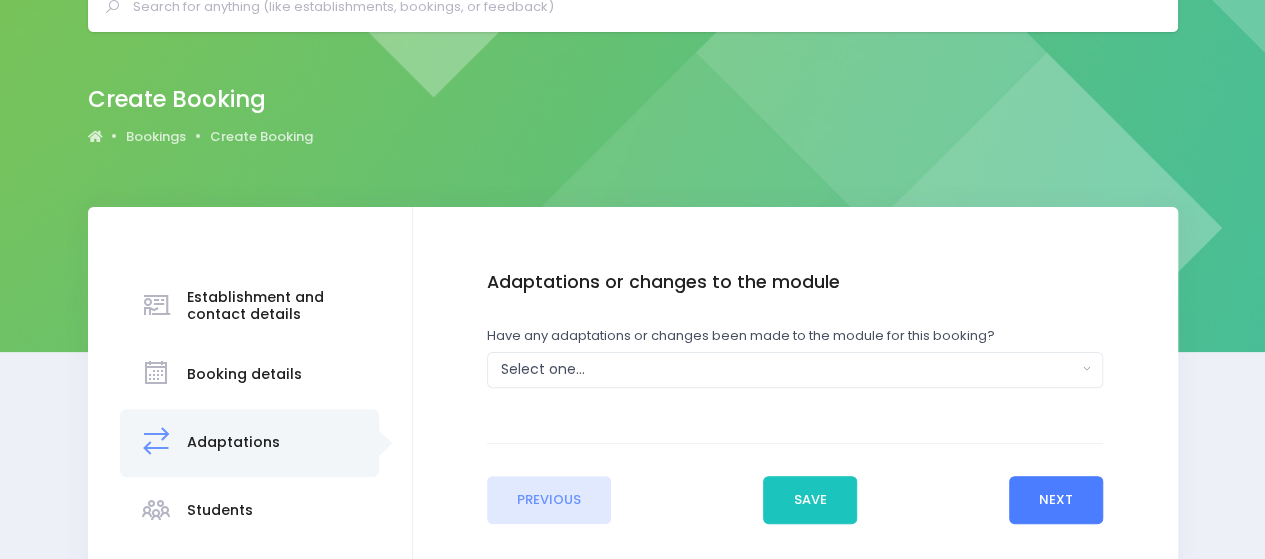 scroll, scrollTop: 0, scrollLeft: 0, axis: both 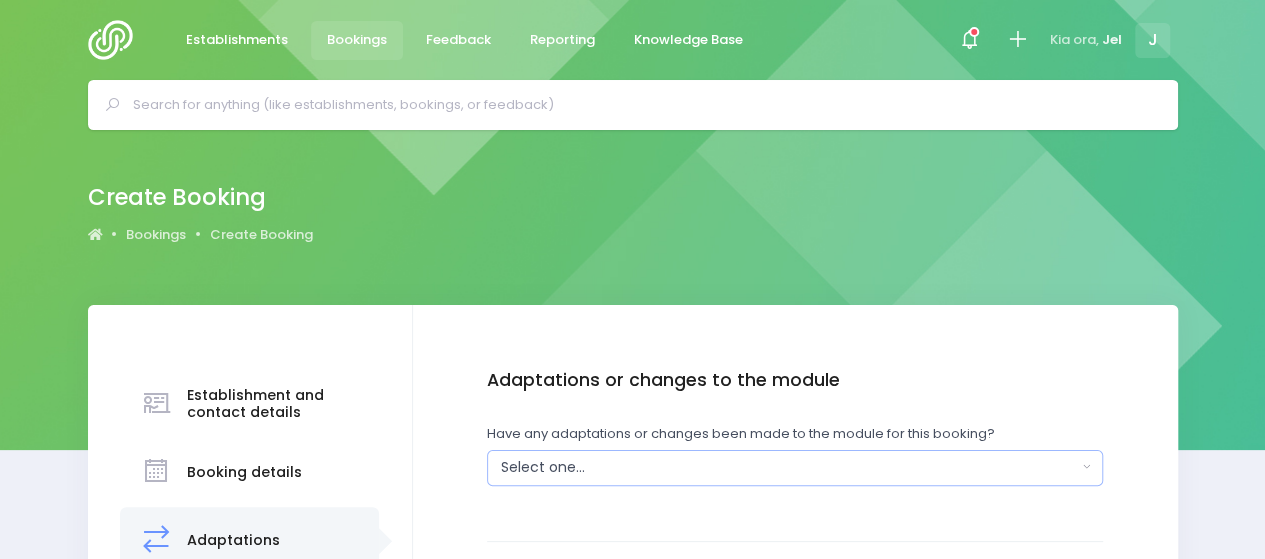 click on "Select one..." at bounding box center (795, 468) 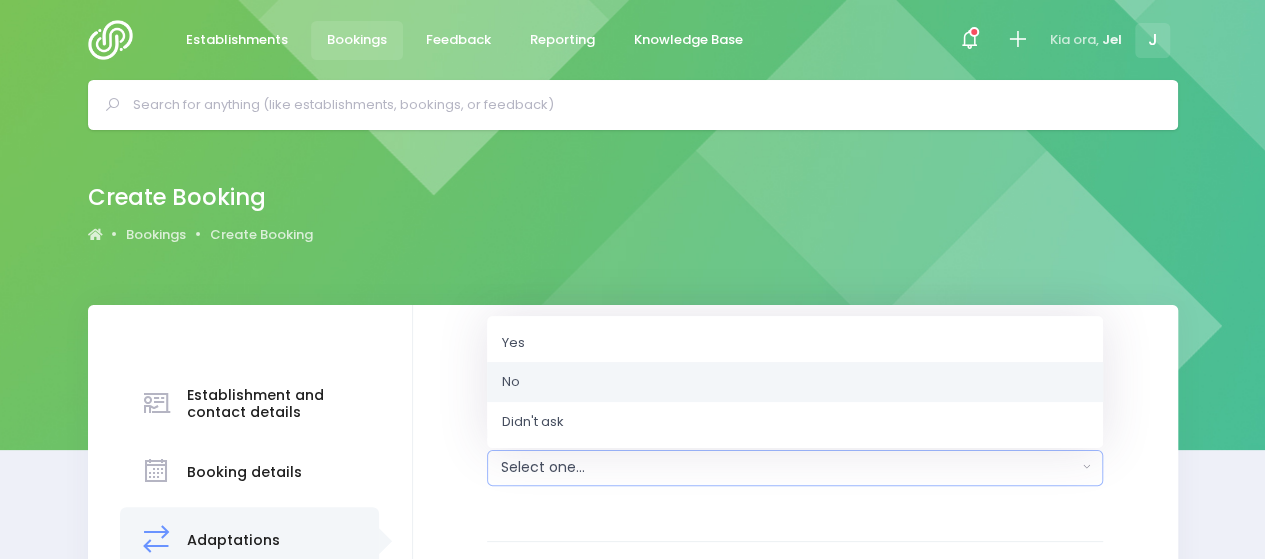 drag, startPoint x: 552, startPoint y: 398, endPoint x: 649, endPoint y: 413, distance: 98.15294 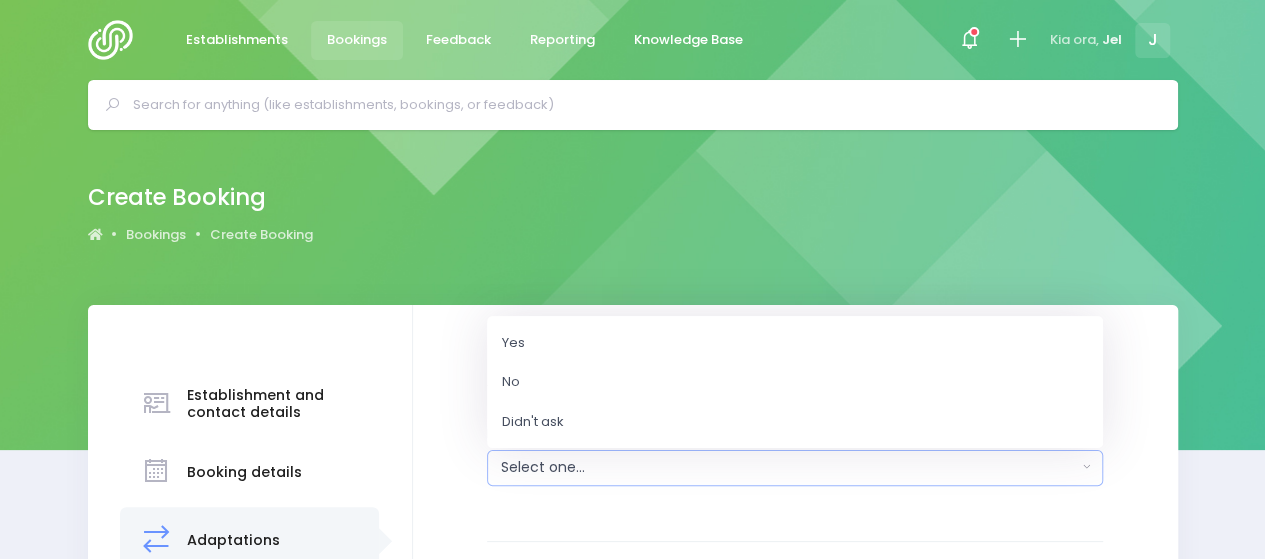 select on "No" 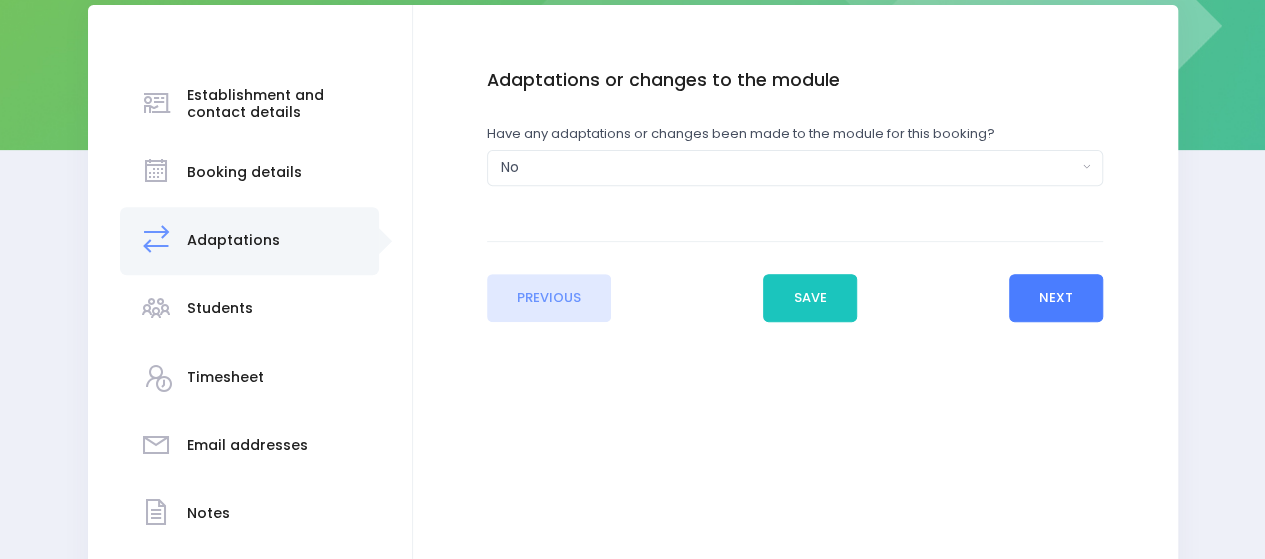 click on "Next" at bounding box center [1056, 298] 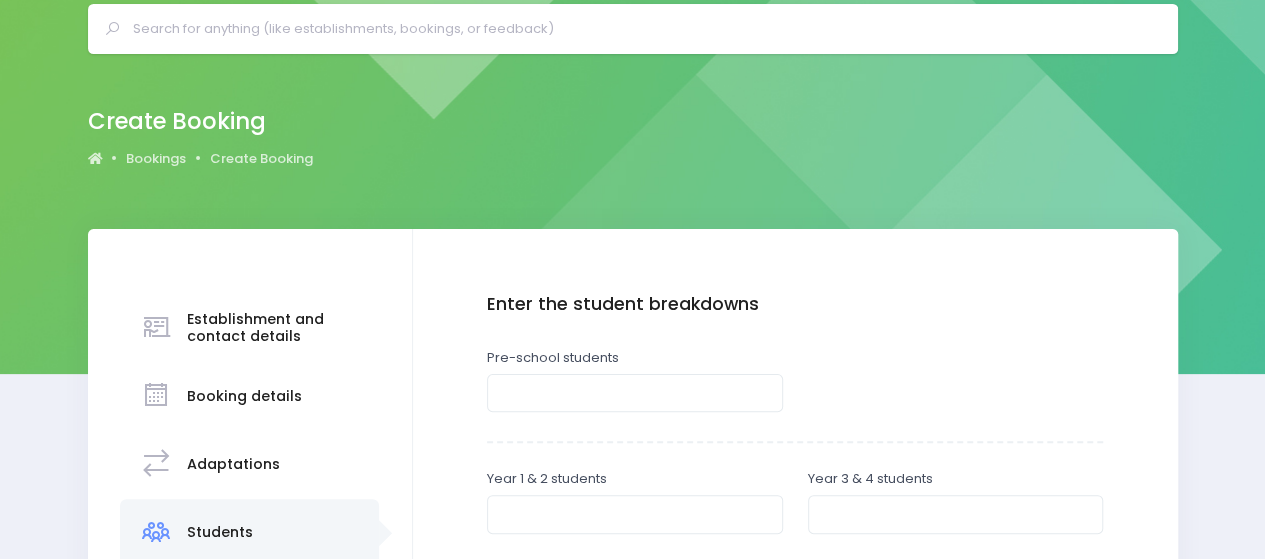 scroll, scrollTop: 300, scrollLeft: 0, axis: vertical 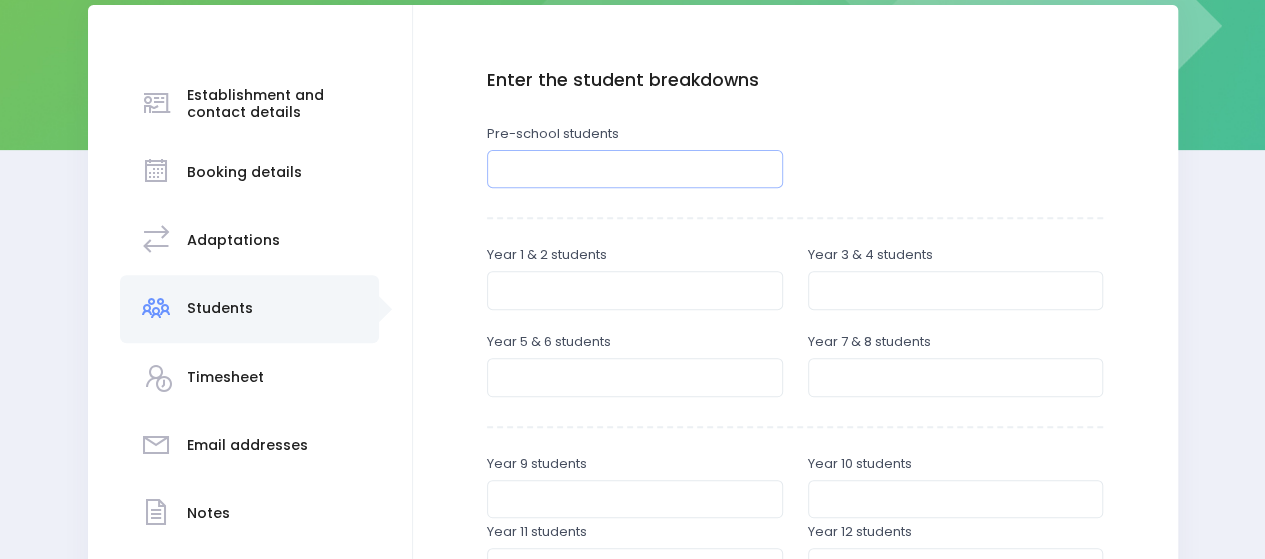 click at bounding box center [635, 169] 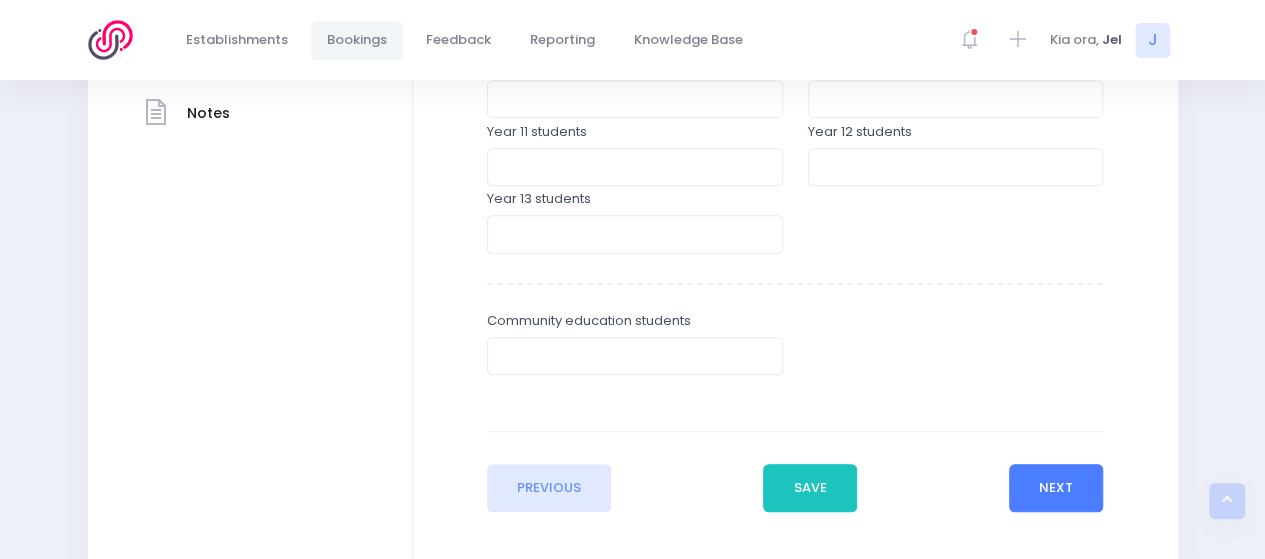 type on "40" 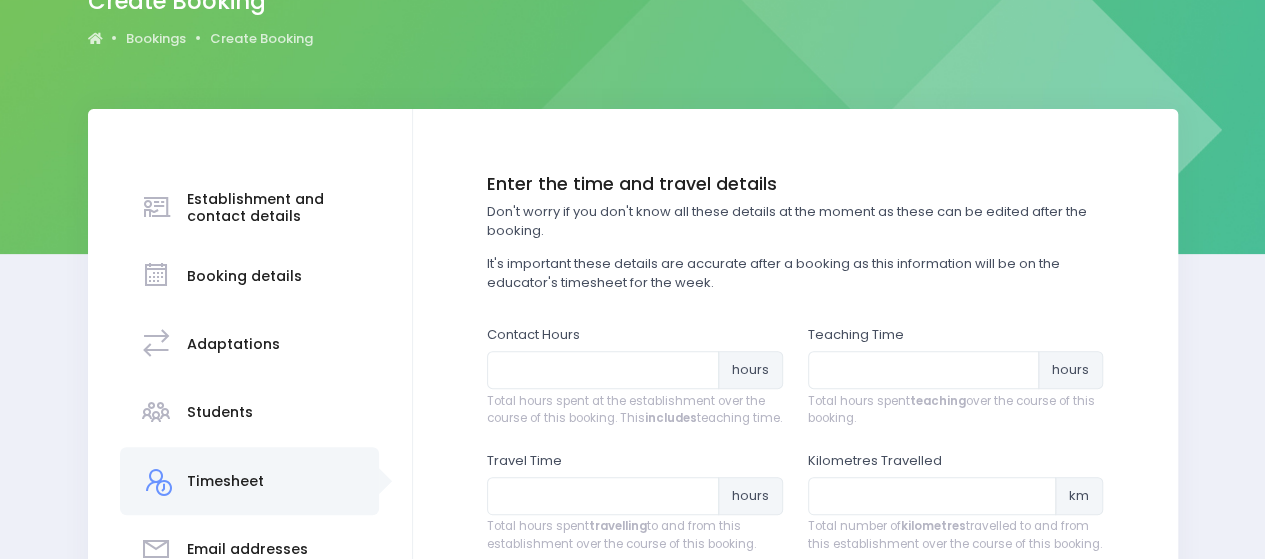 scroll, scrollTop: 200, scrollLeft: 0, axis: vertical 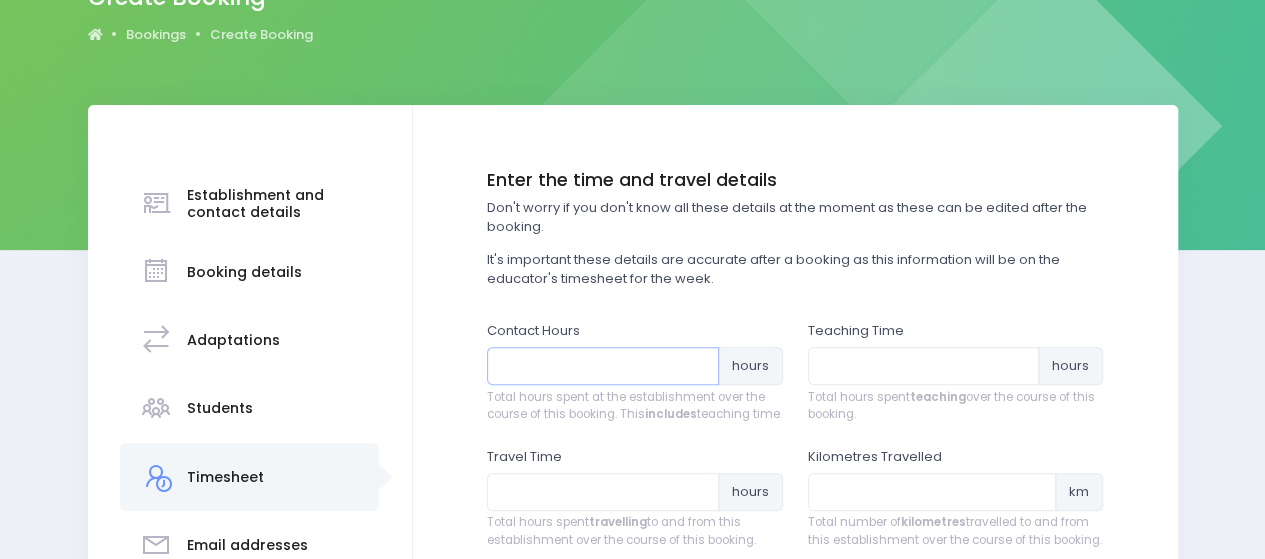 click at bounding box center [603, 366] 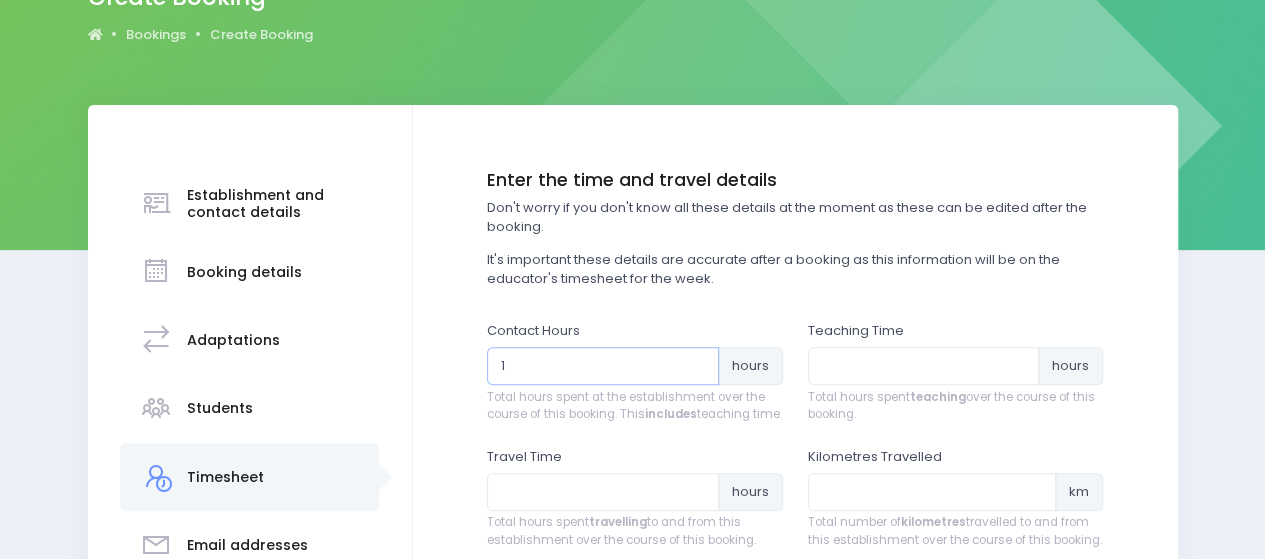type on "1" 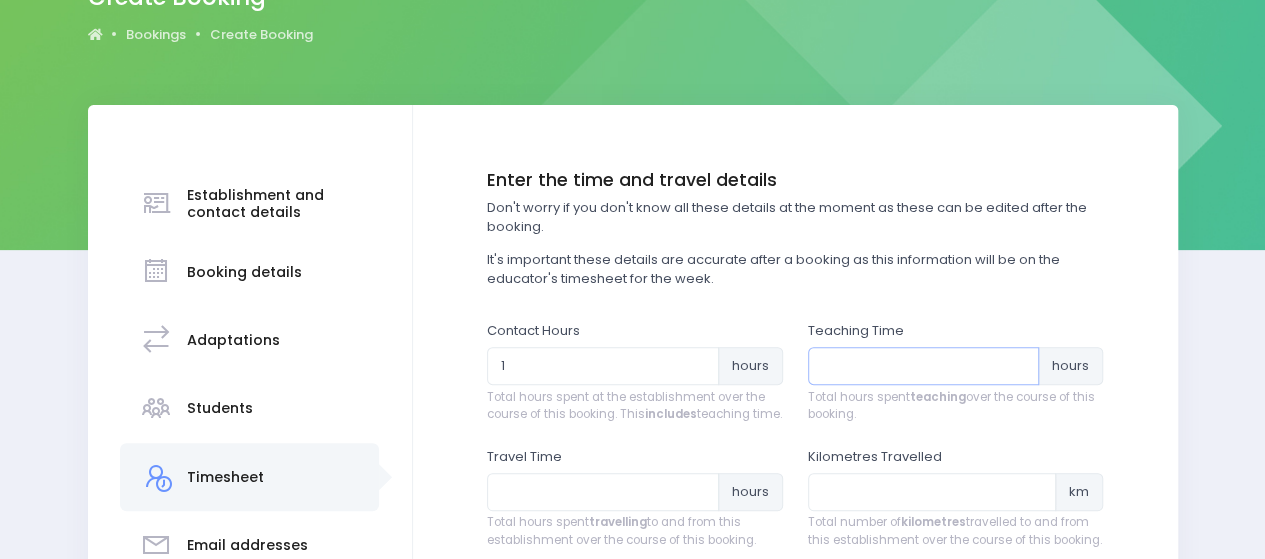 click at bounding box center [924, 366] 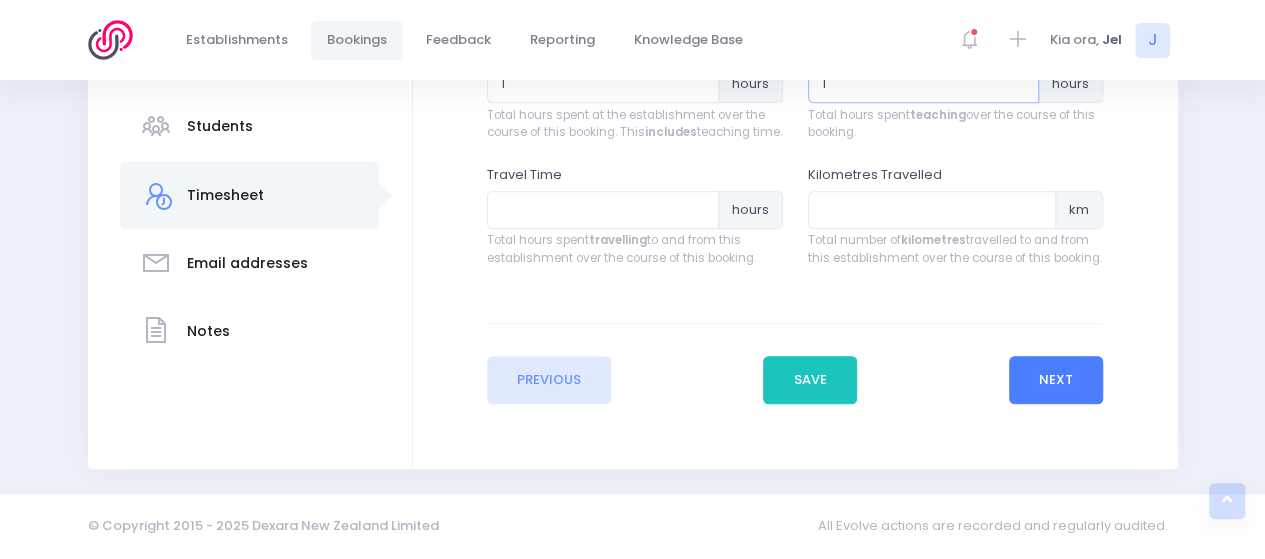 type on "1" 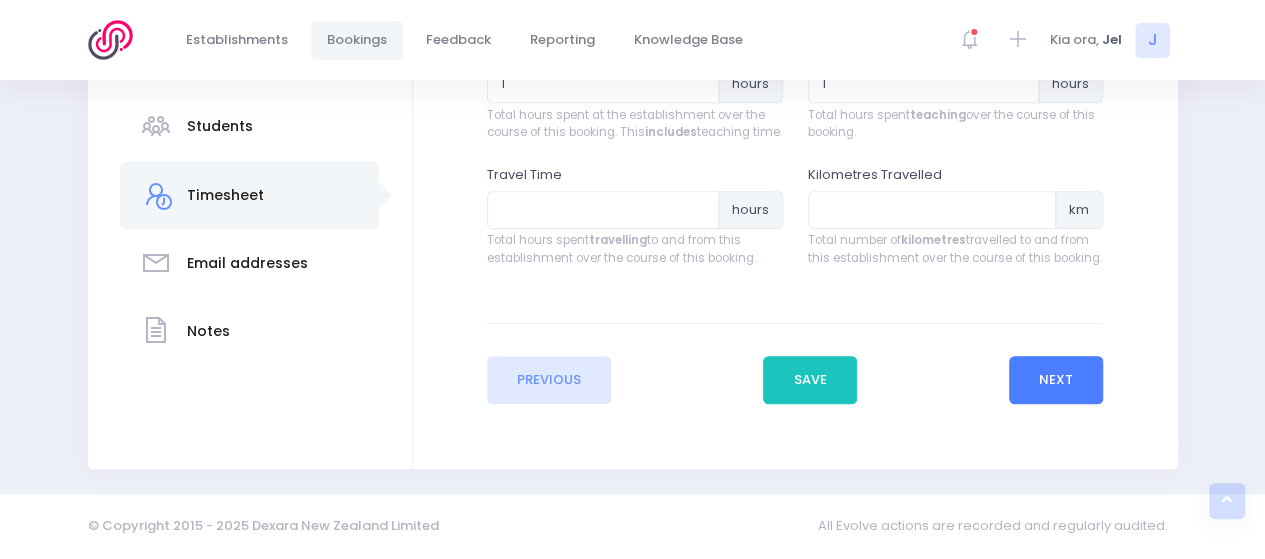 click on "Next" at bounding box center (1056, 380) 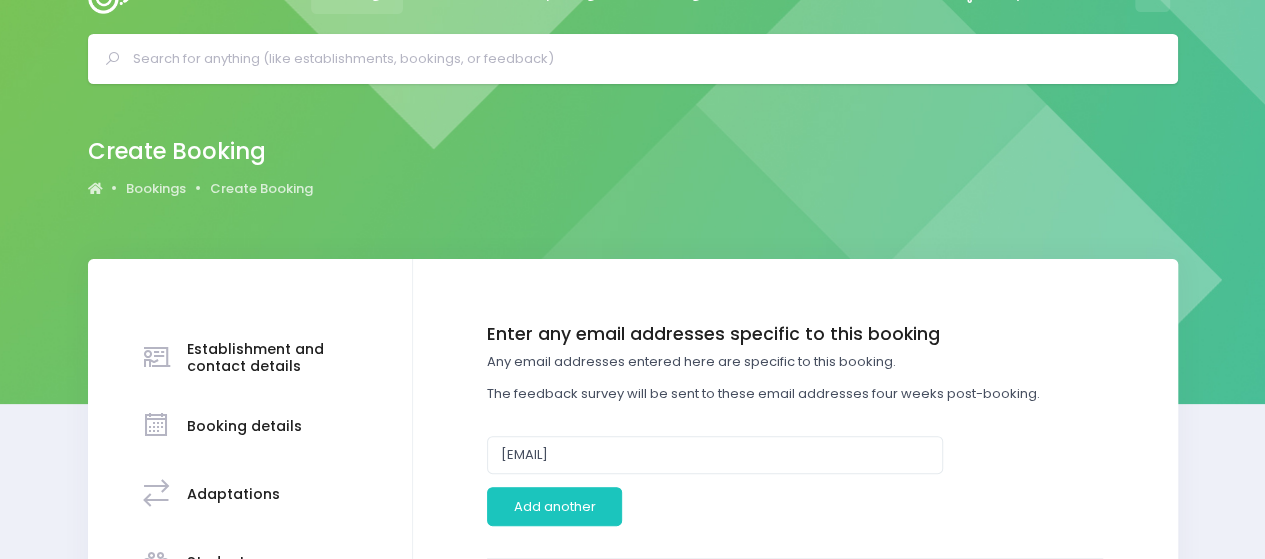scroll, scrollTop: 0, scrollLeft: 0, axis: both 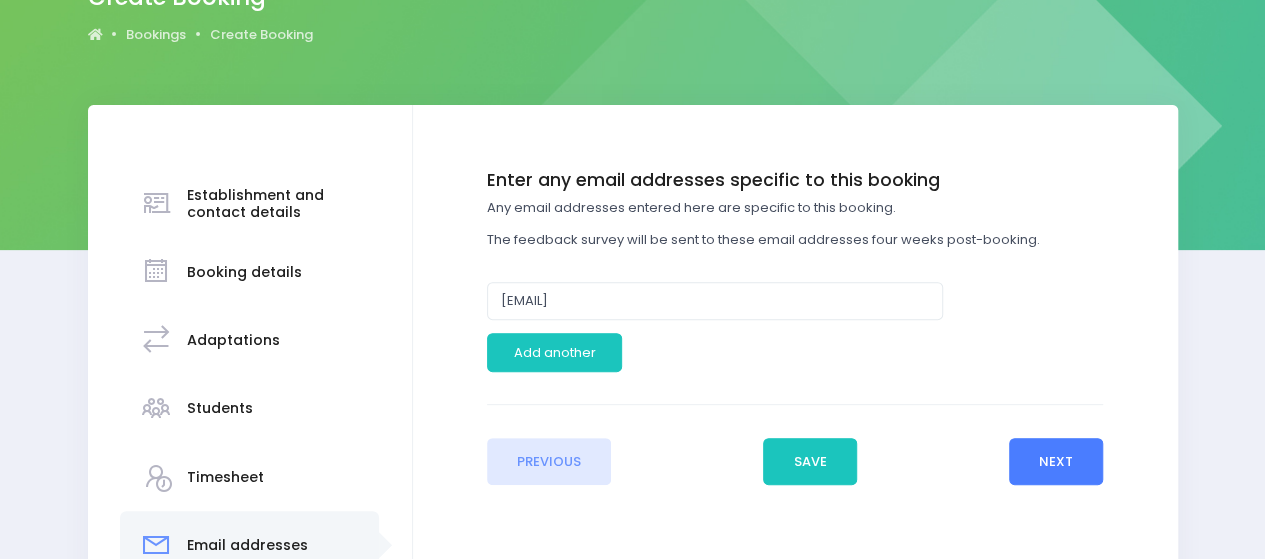 click on "Next" at bounding box center [1056, 462] 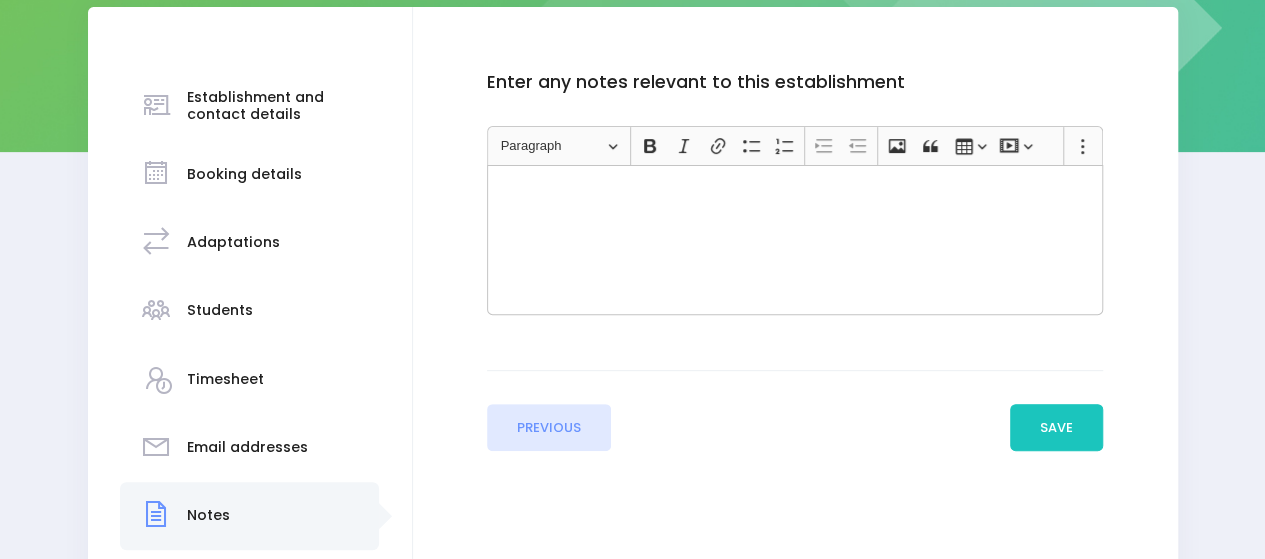 scroll, scrollTop: 300, scrollLeft: 0, axis: vertical 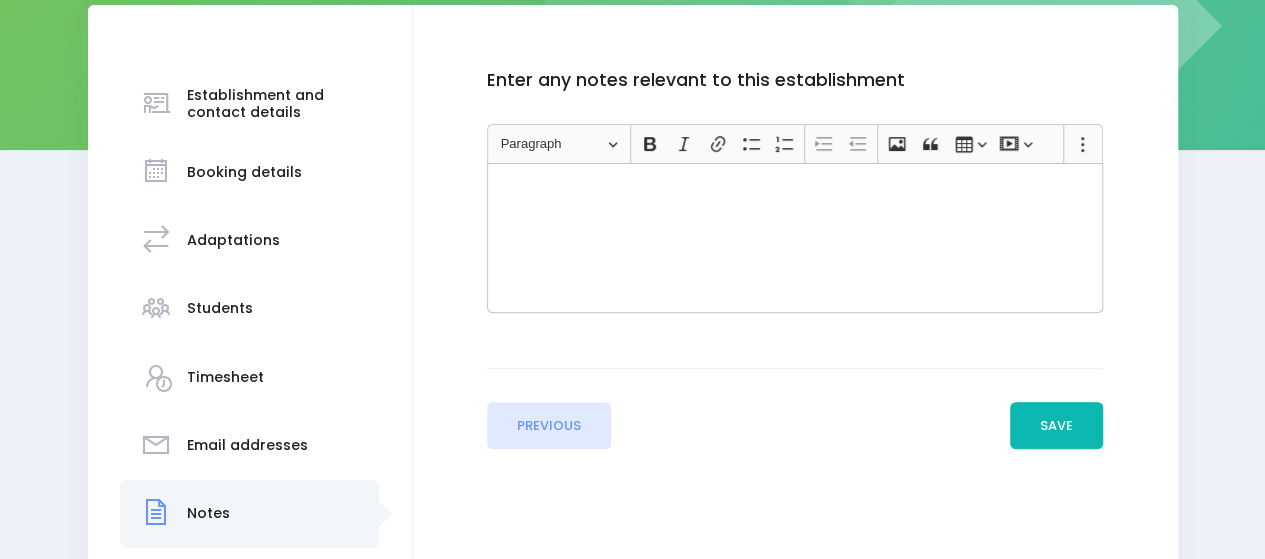 click on "Save" at bounding box center (1057, 426) 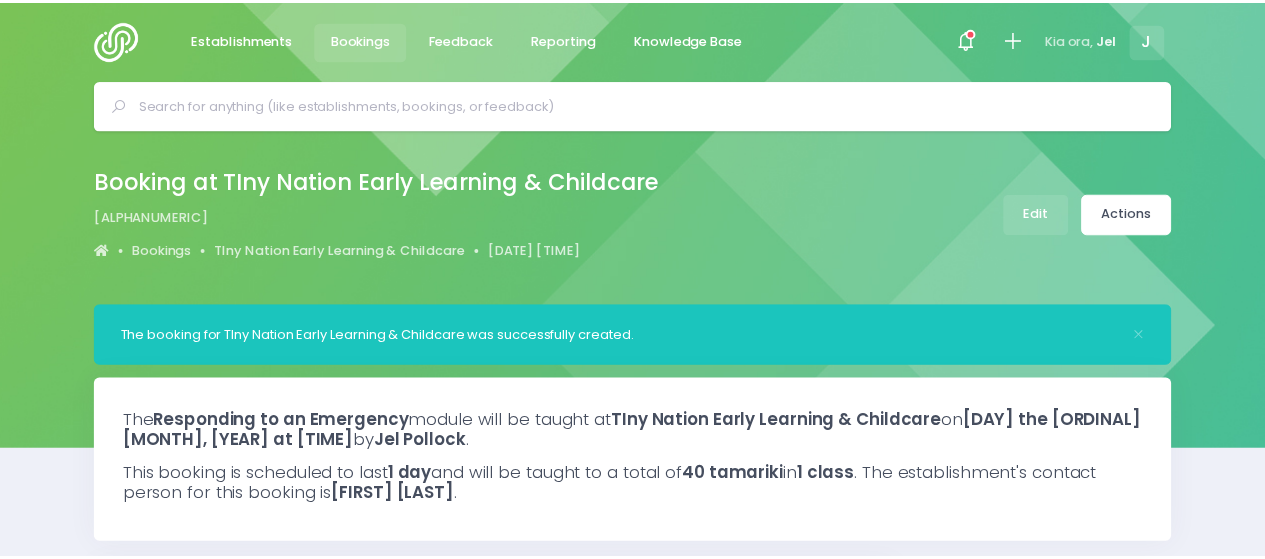 scroll, scrollTop: 0, scrollLeft: 0, axis: both 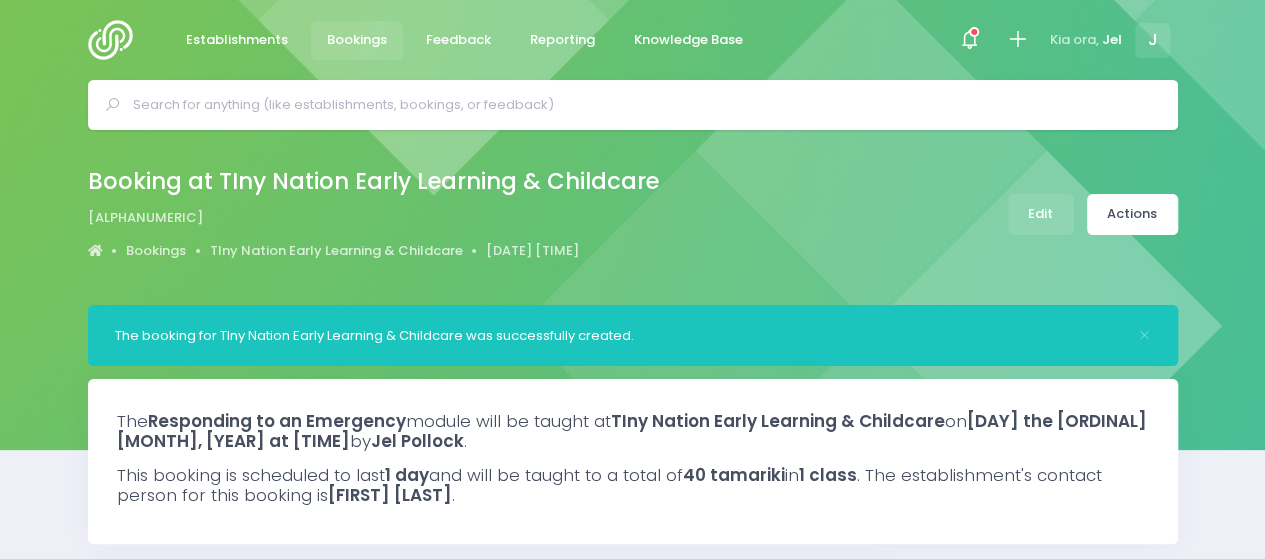 select on "5" 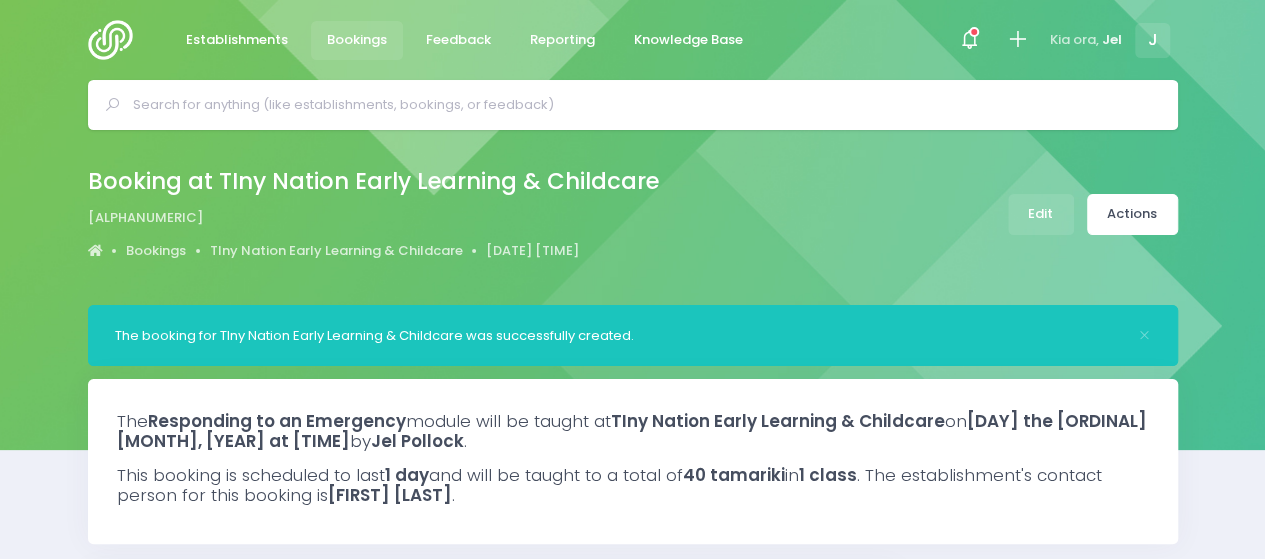 click at bounding box center [641, 105] 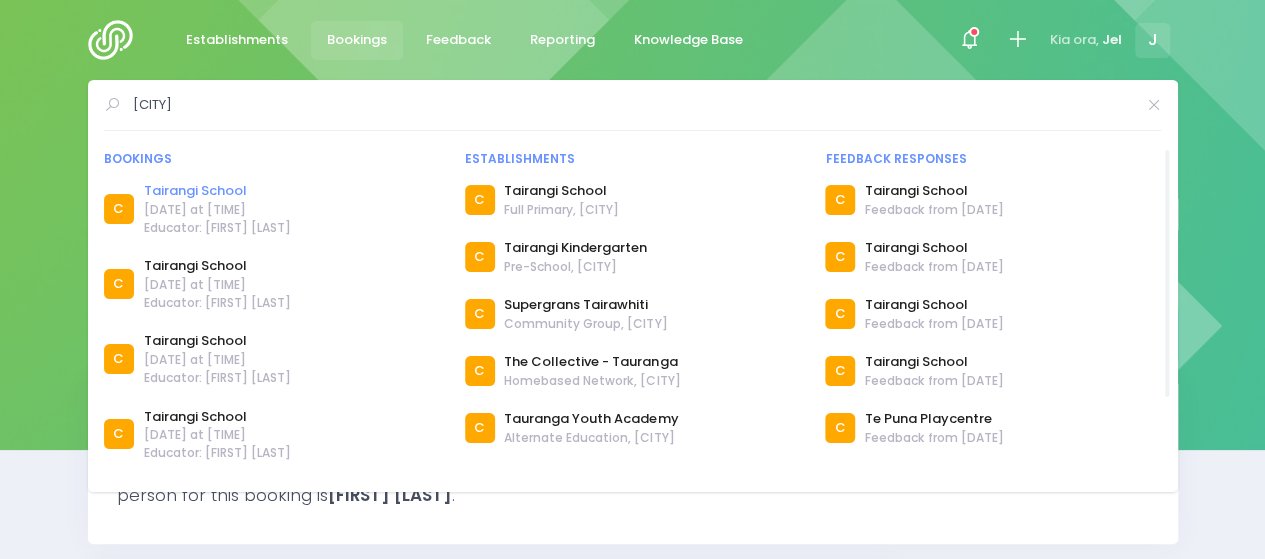 type on "tairangi" 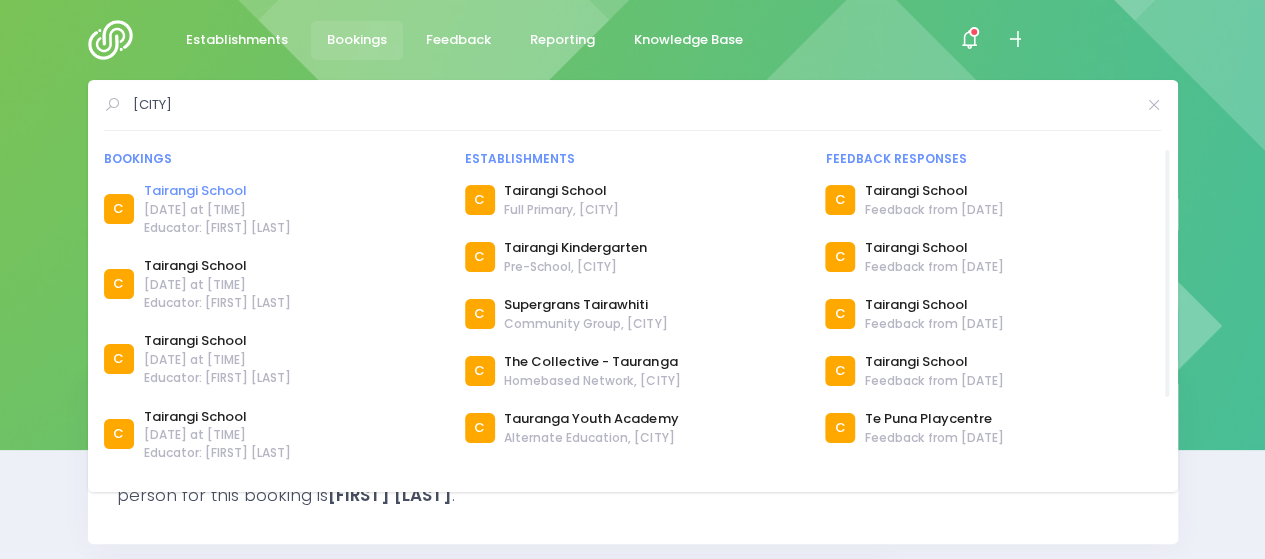 drag, startPoint x: 209, startPoint y: 191, endPoint x: 142, endPoint y: 175, distance: 68.88396 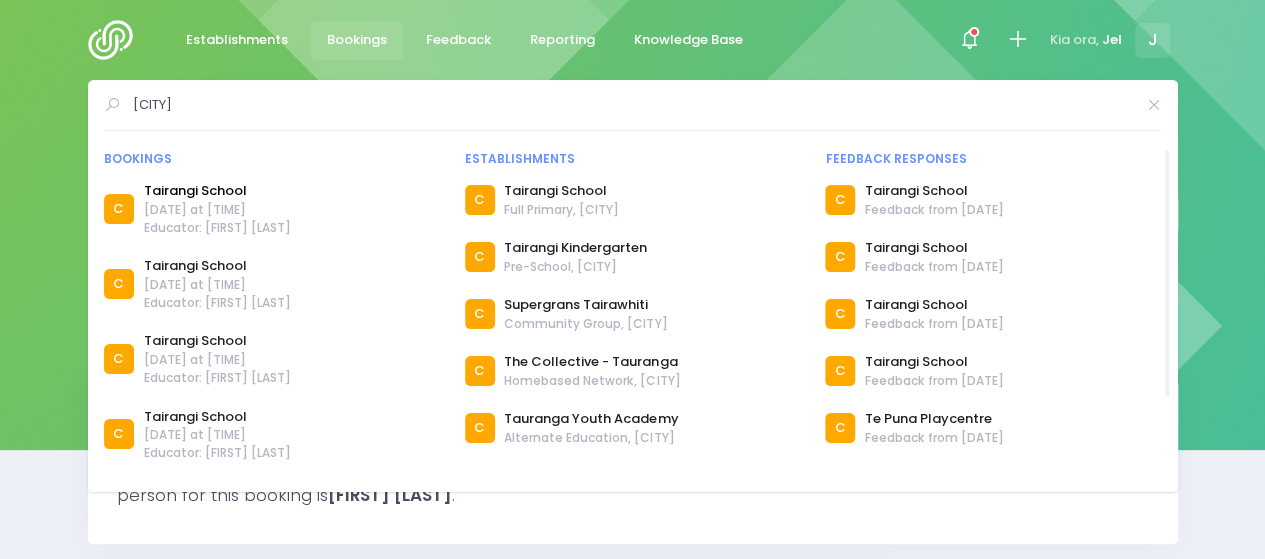 click on "Tairangi School" at bounding box center (217, 191) 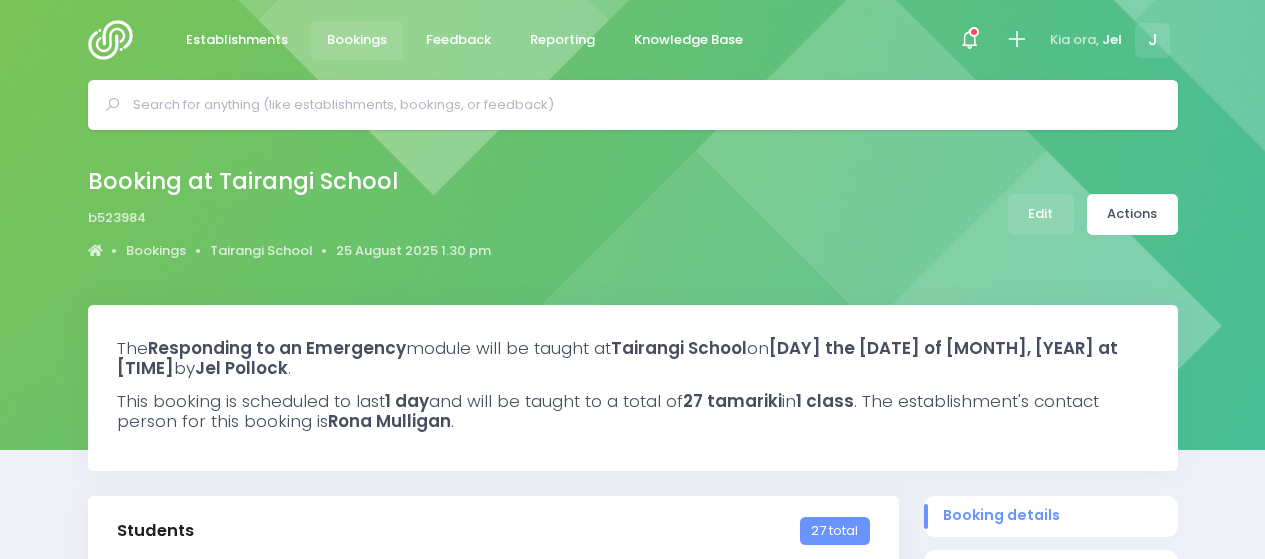 select on "5" 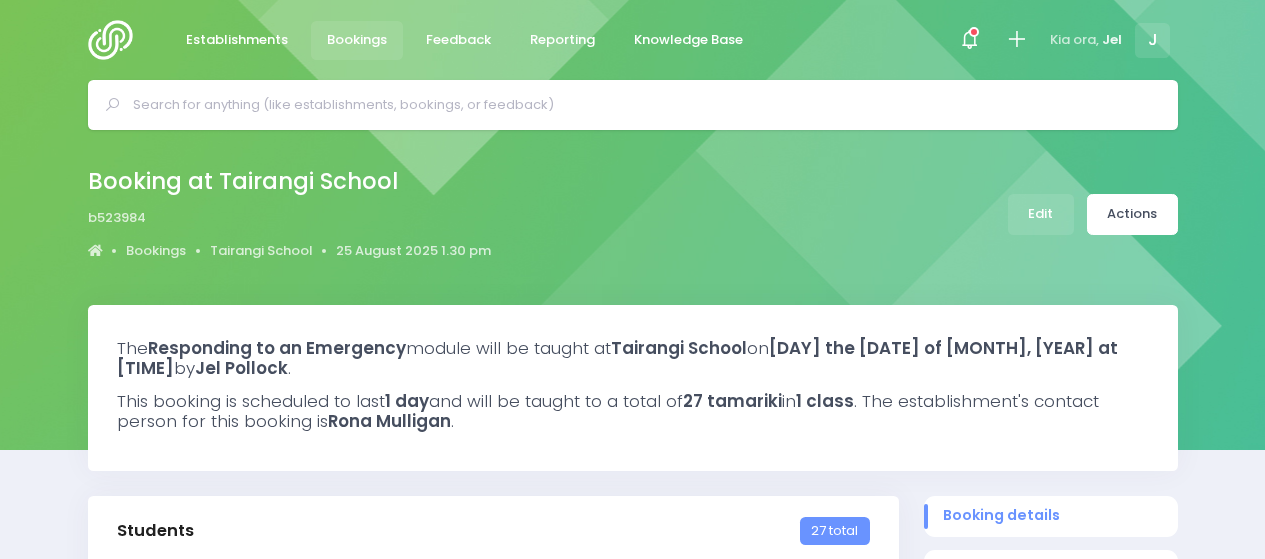 scroll, scrollTop: 0, scrollLeft: 0, axis: both 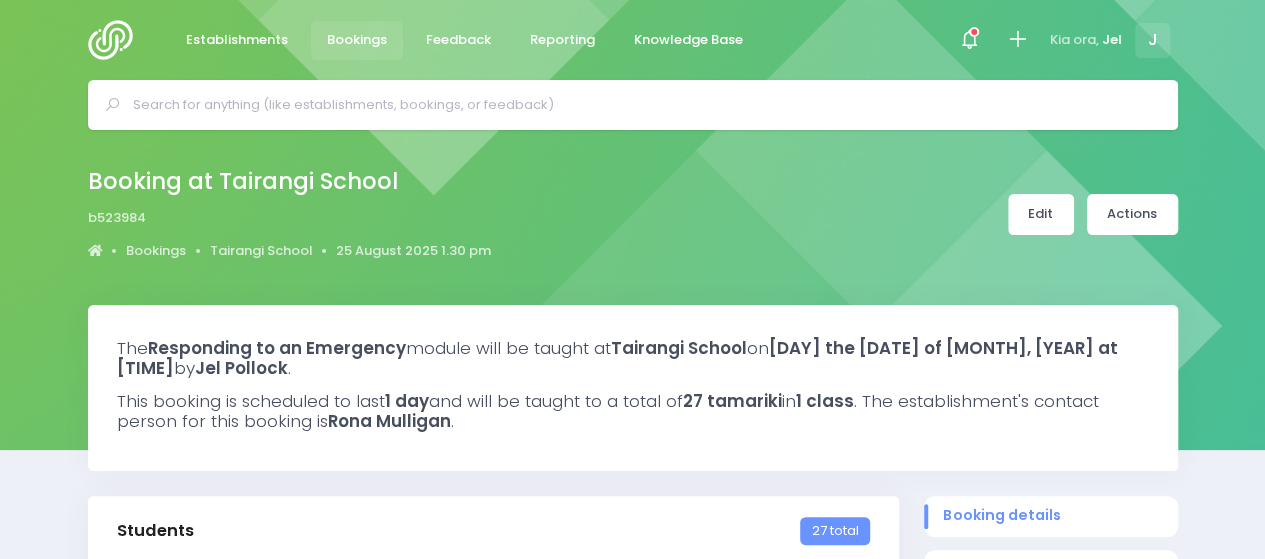 click on "Edit" at bounding box center [1041, 214] 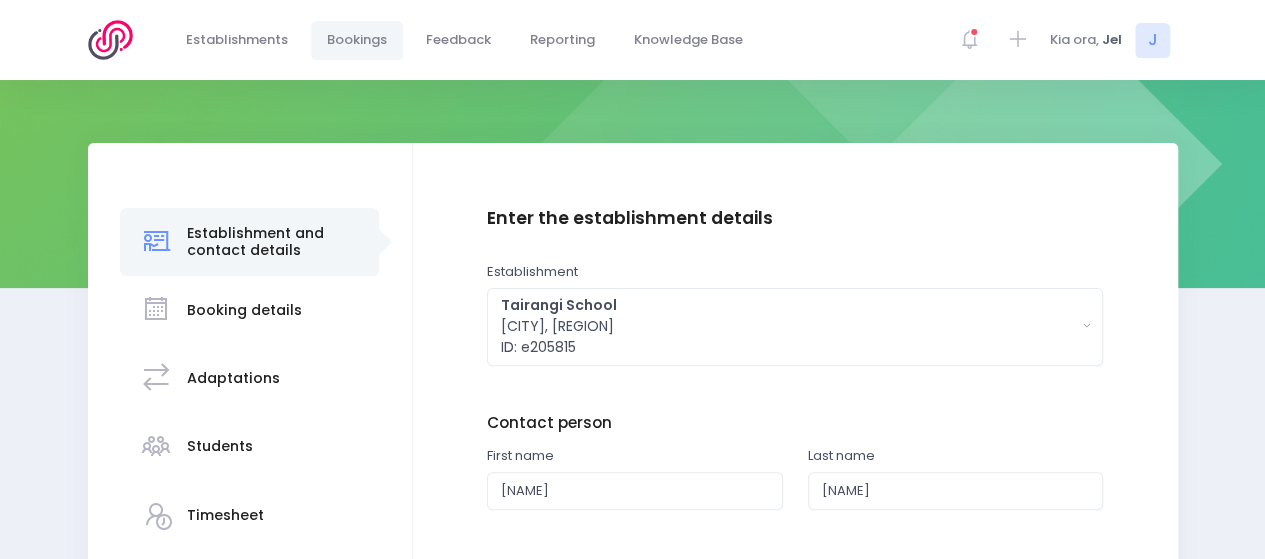scroll, scrollTop: 400, scrollLeft: 0, axis: vertical 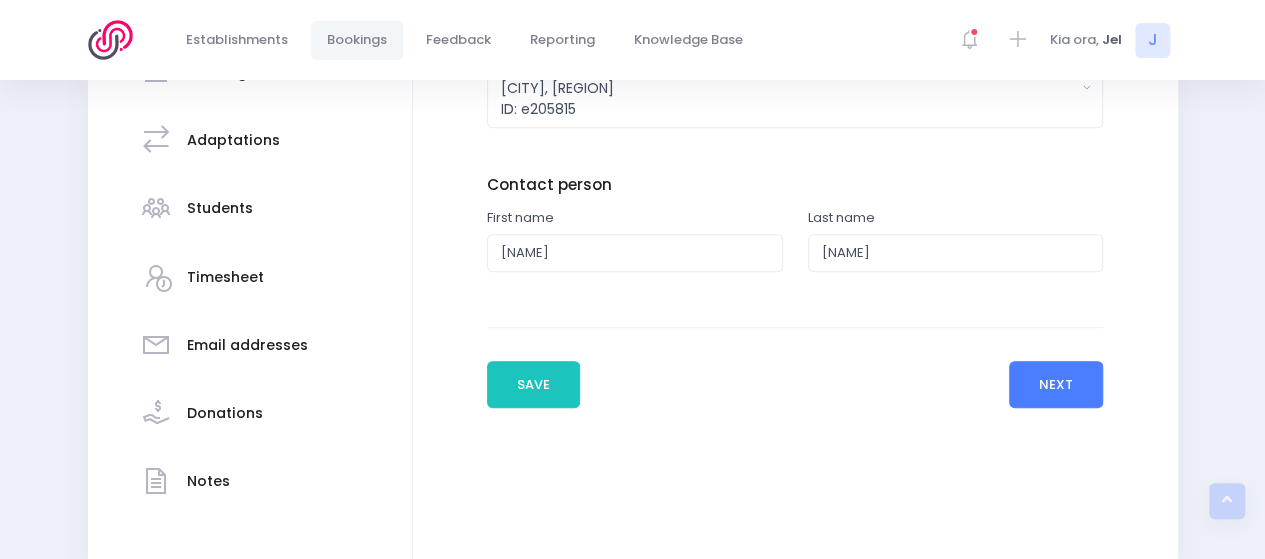 click on "Next" at bounding box center (1056, 385) 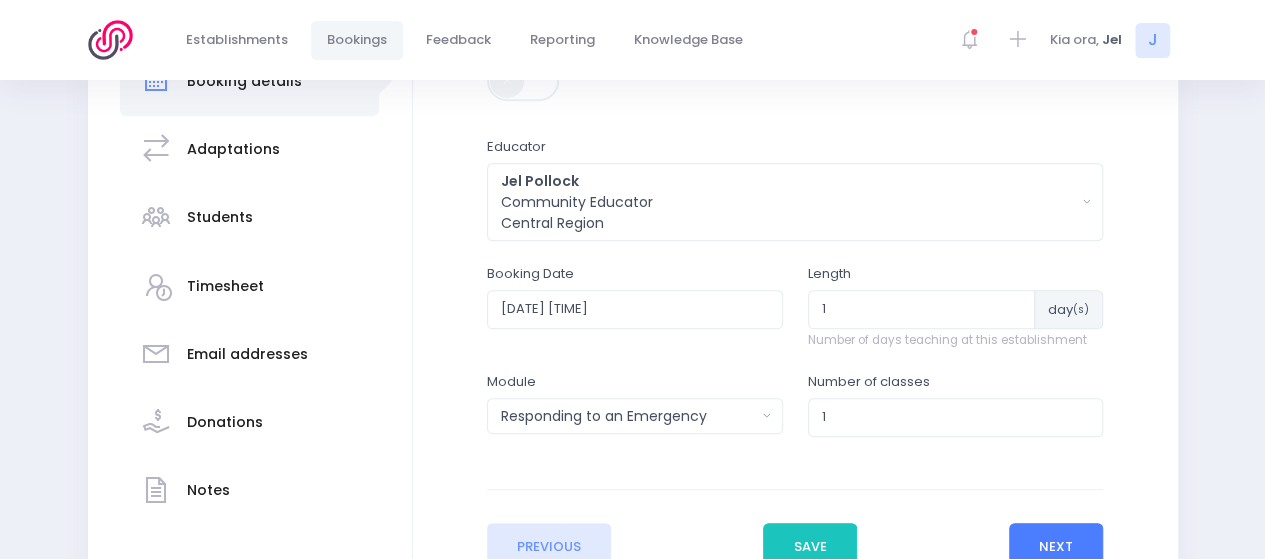 scroll, scrollTop: 400, scrollLeft: 0, axis: vertical 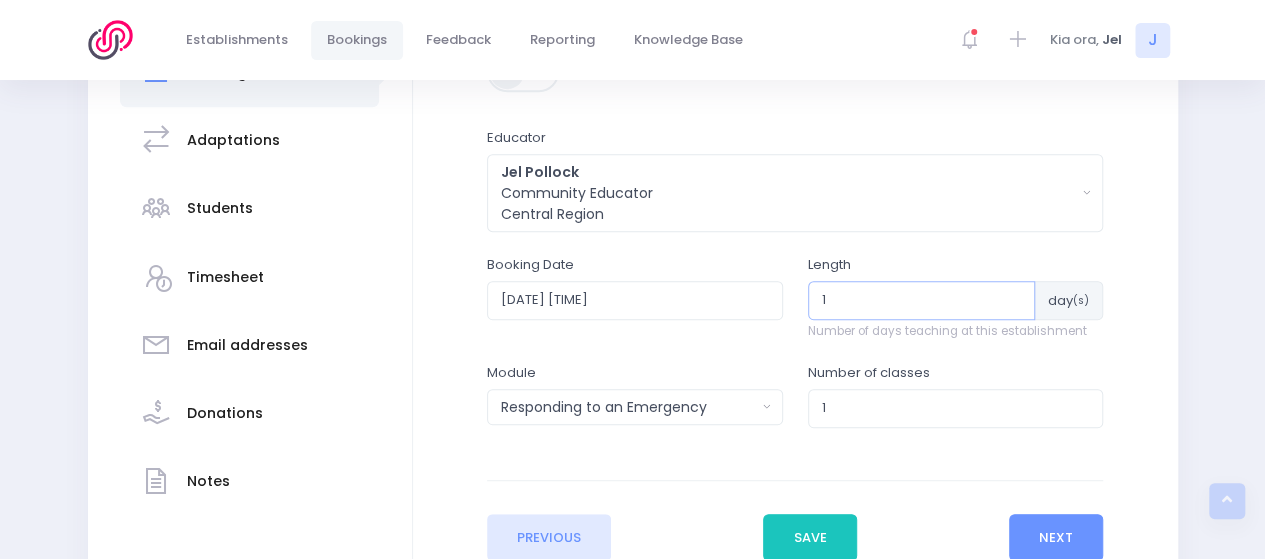 click on "1" at bounding box center (922, 300) 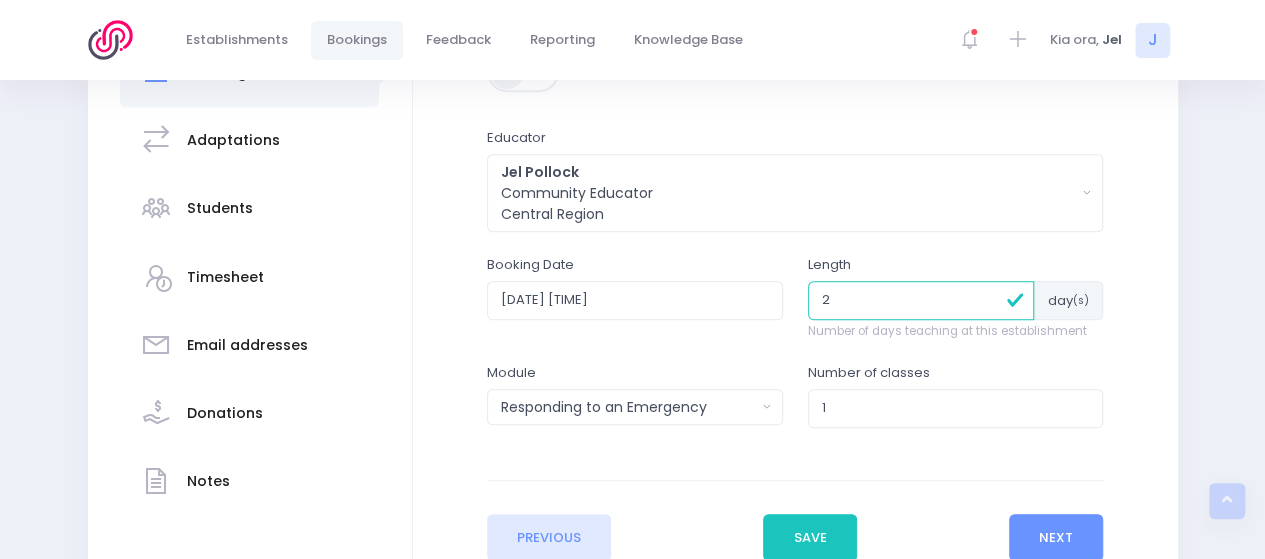 scroll, scrollTop: 500, scrollLeft: 0, axis: vertical 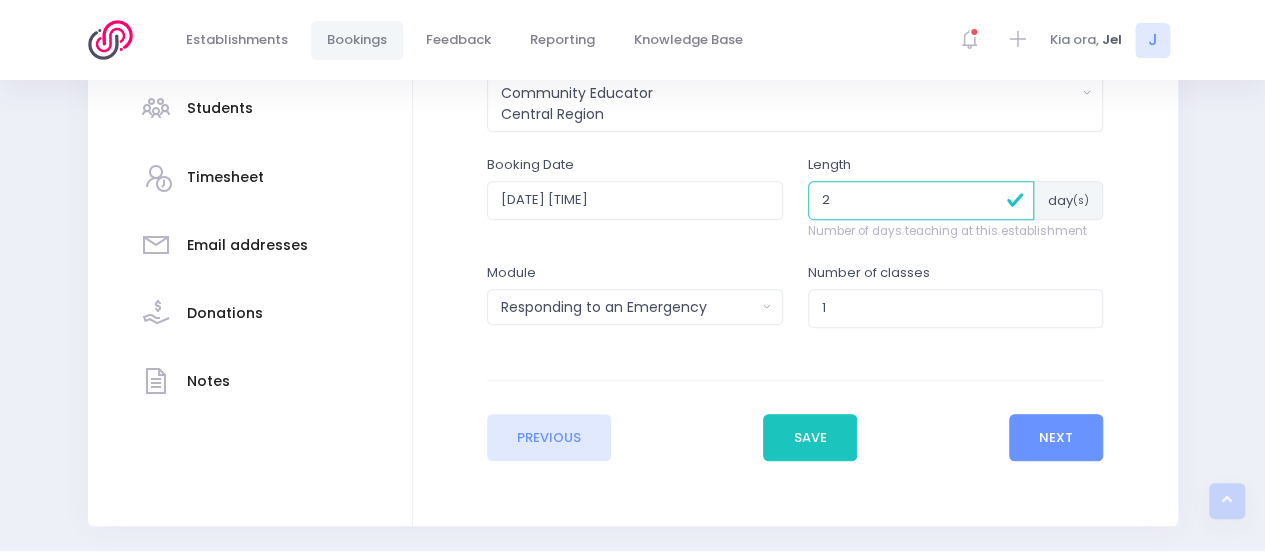 type on "2" 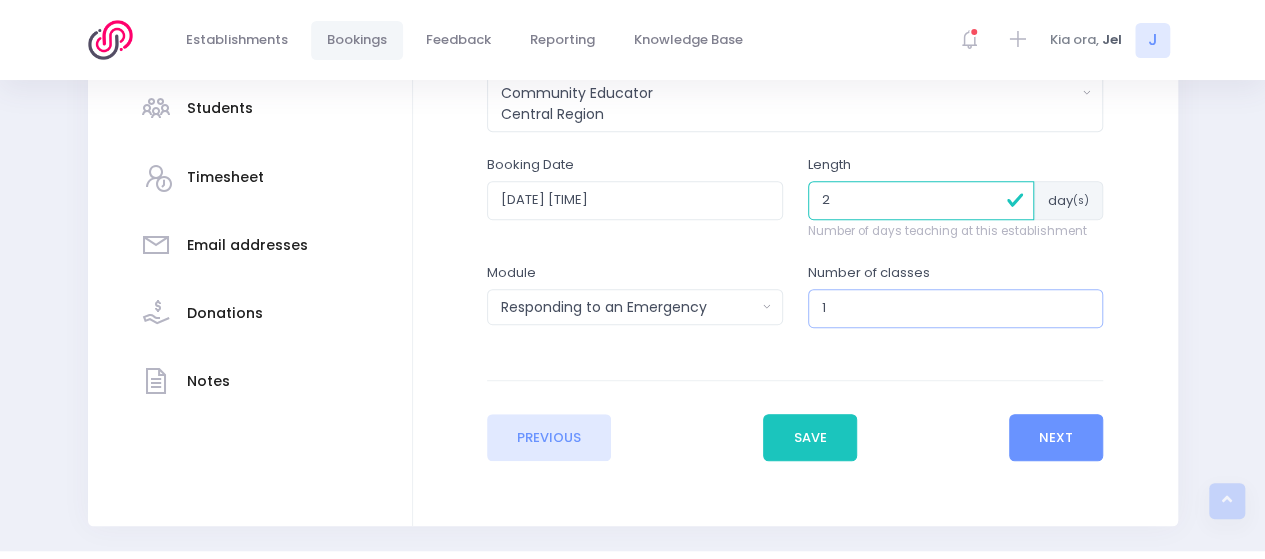 click on "1" at bounding box center (956, 308) 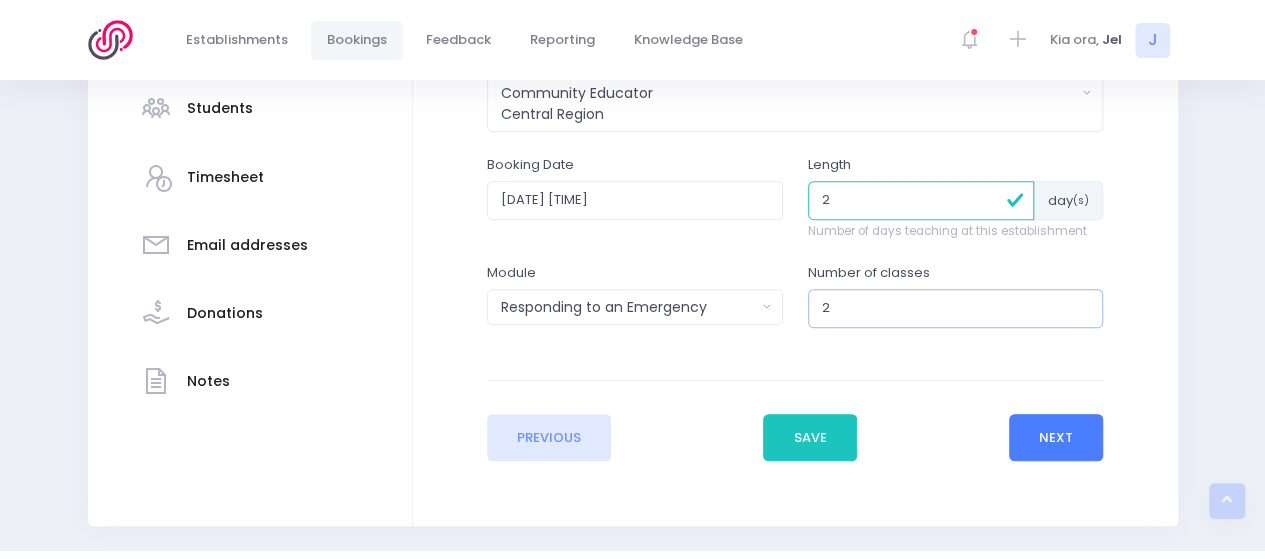 type on "2" 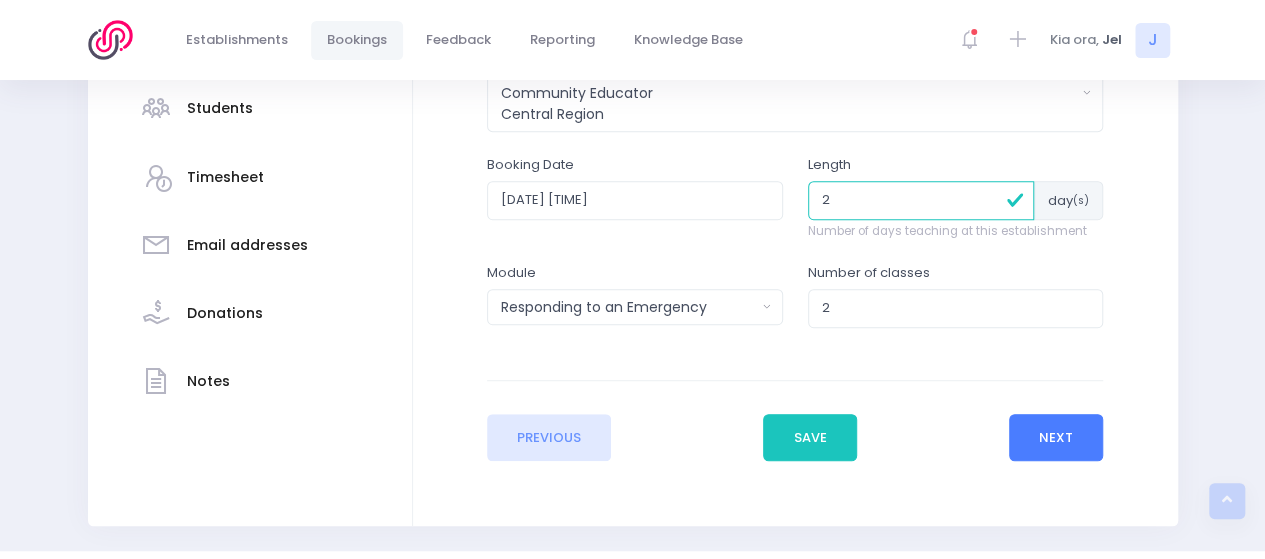 click on "Next" at bounding box center [1056, 438] 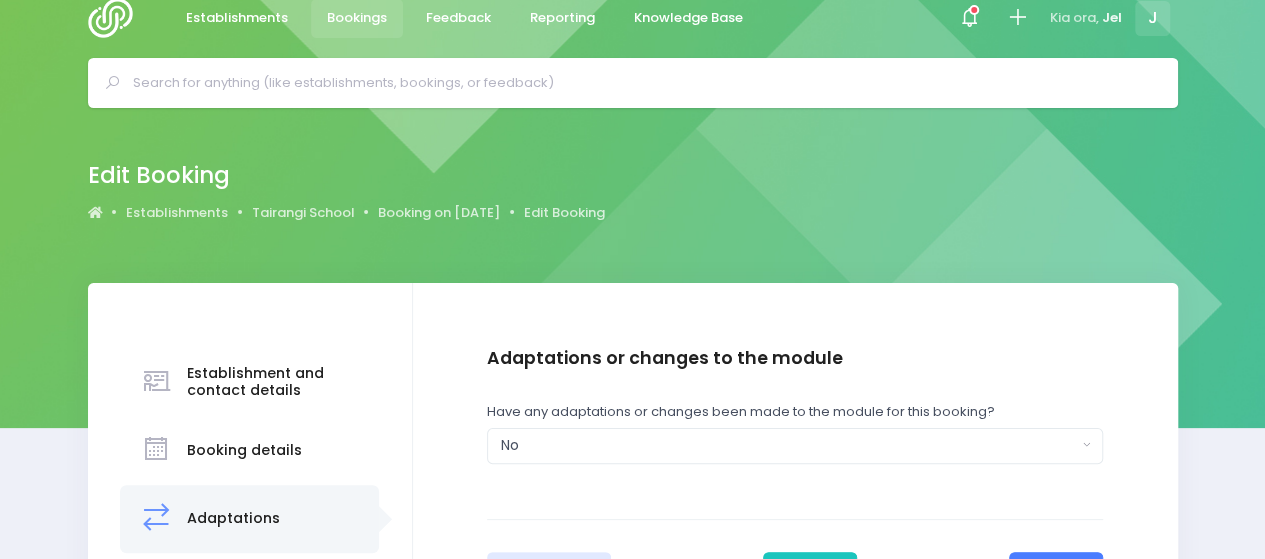 scroll, scrollTop: 0, scrollLeft: 0, axis: both 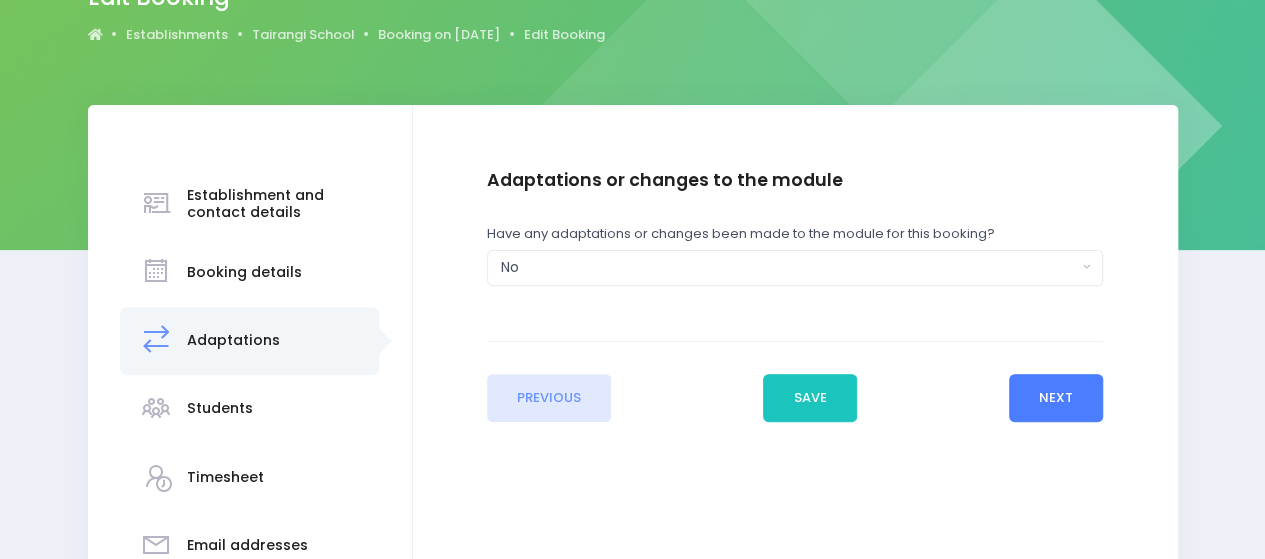 click on "Next" at bounding box center (1056, 398) 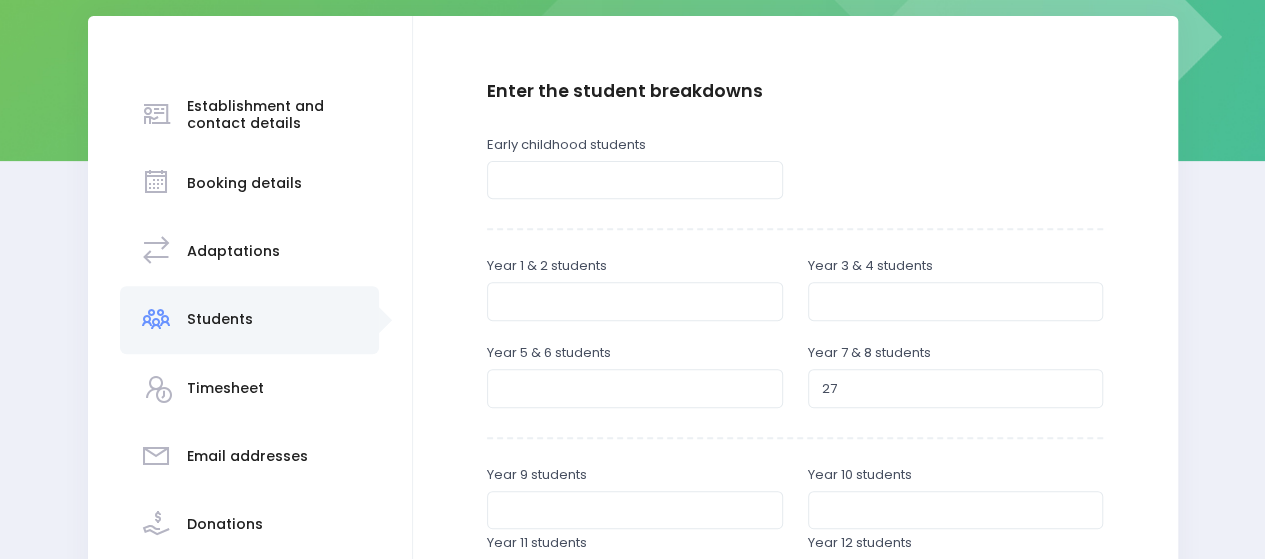 scroll, scrollTop: 300, scrollLeft: 0, axis: vertical 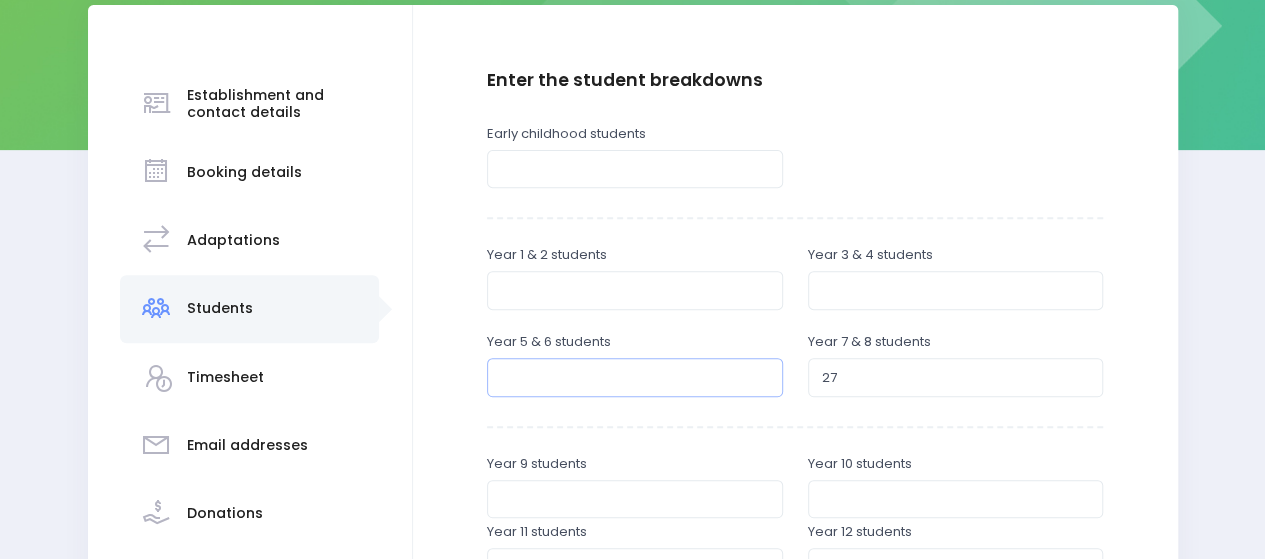 click at bounding box center (635, 377) 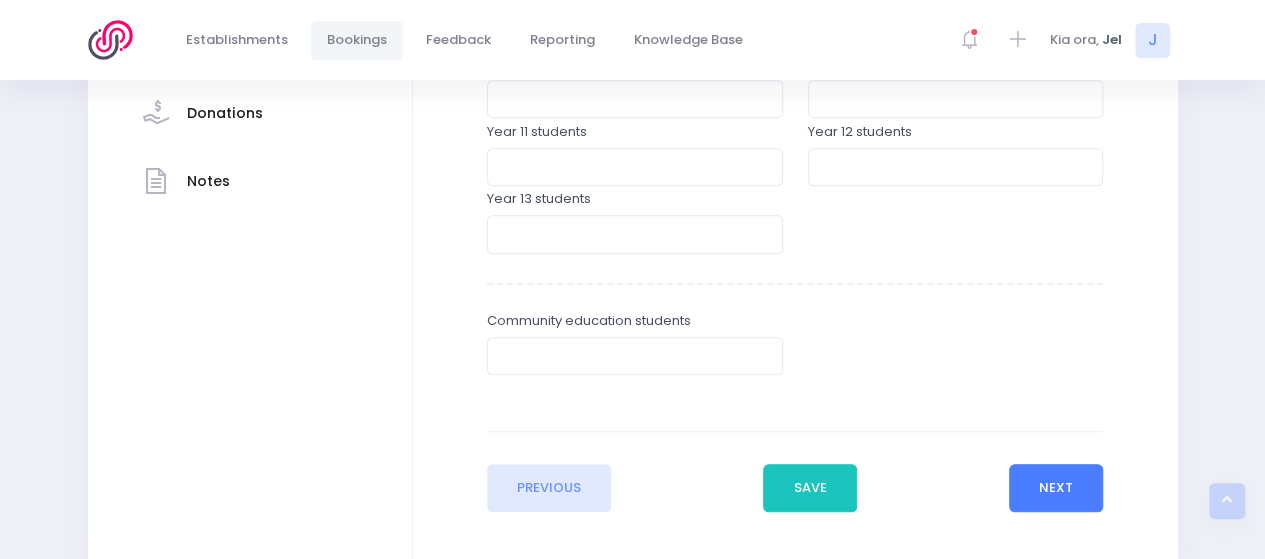 type on "45" 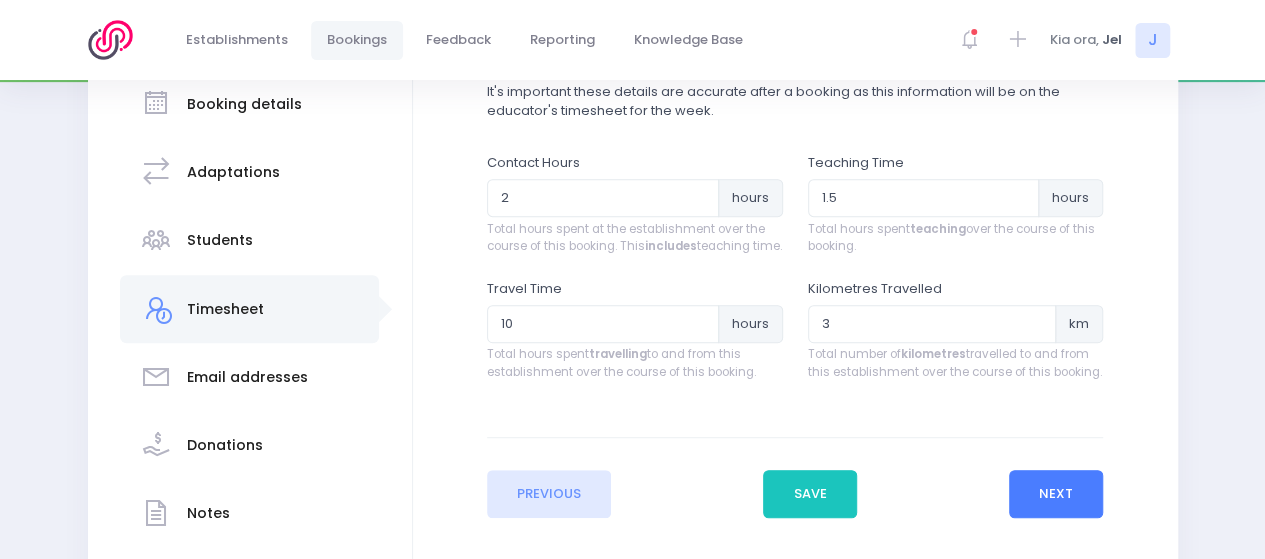 scroll, scrollTop: 400, scrollLeft: 0, axis: vertical 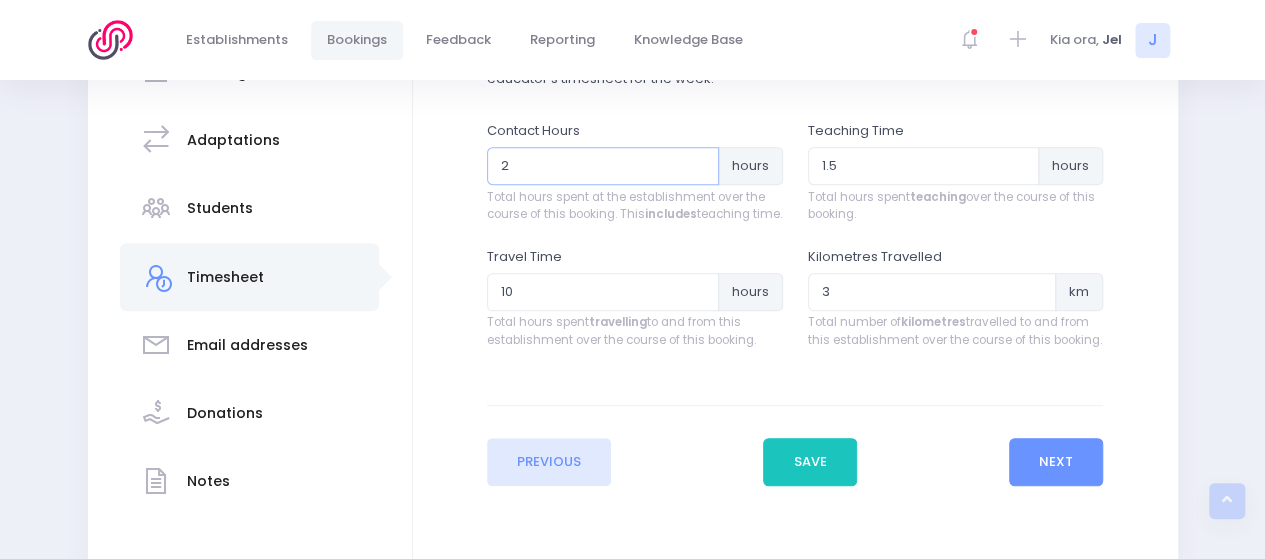 click on "2" at bounding box center [603, 166] 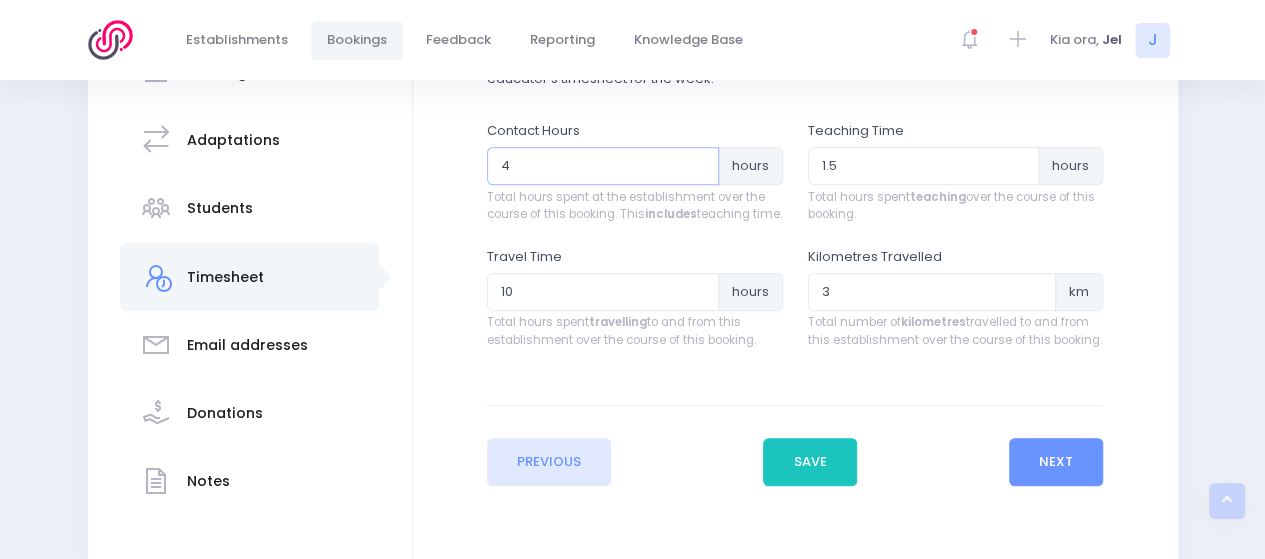 type on "4" 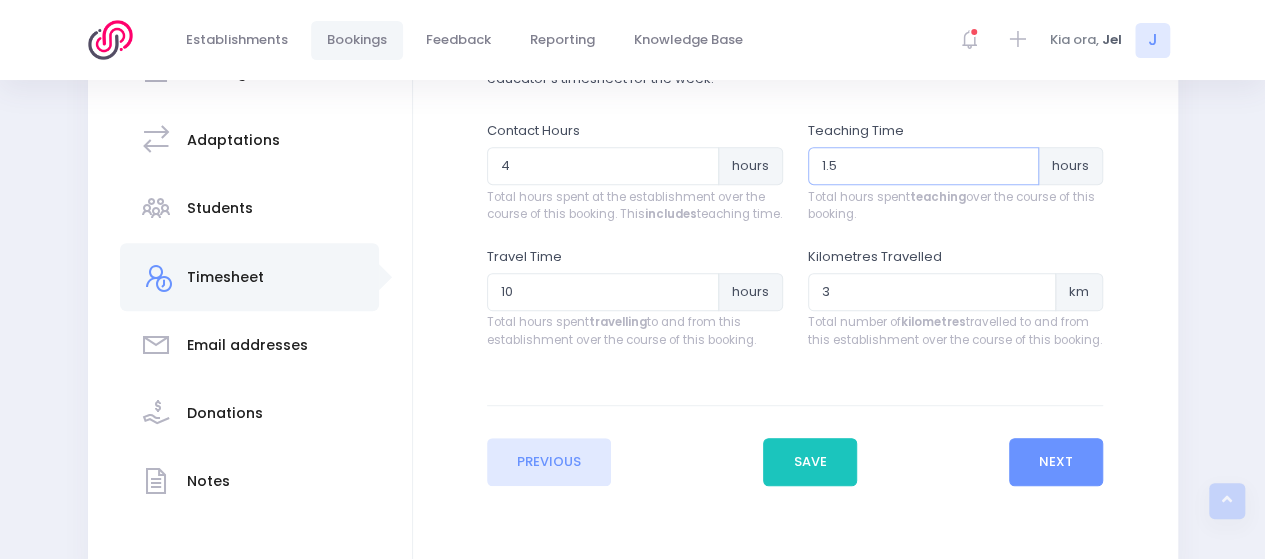drag, startPoint x: 842, startPoint y: 167, endPoint x: 799, endPoint y: 157, distance: 44.14748 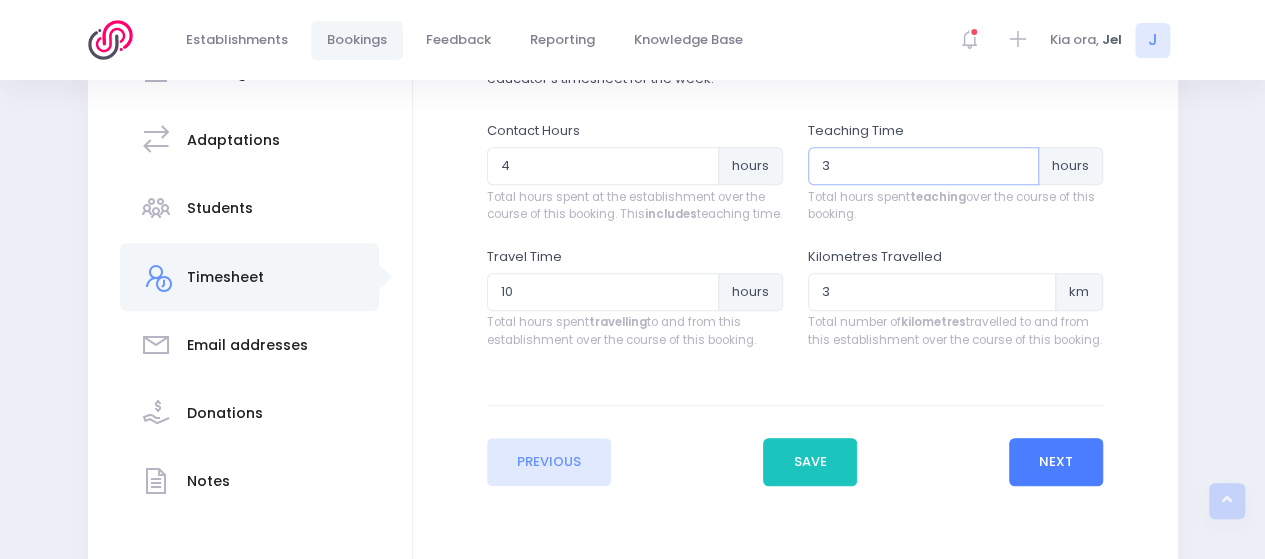 type on "3" 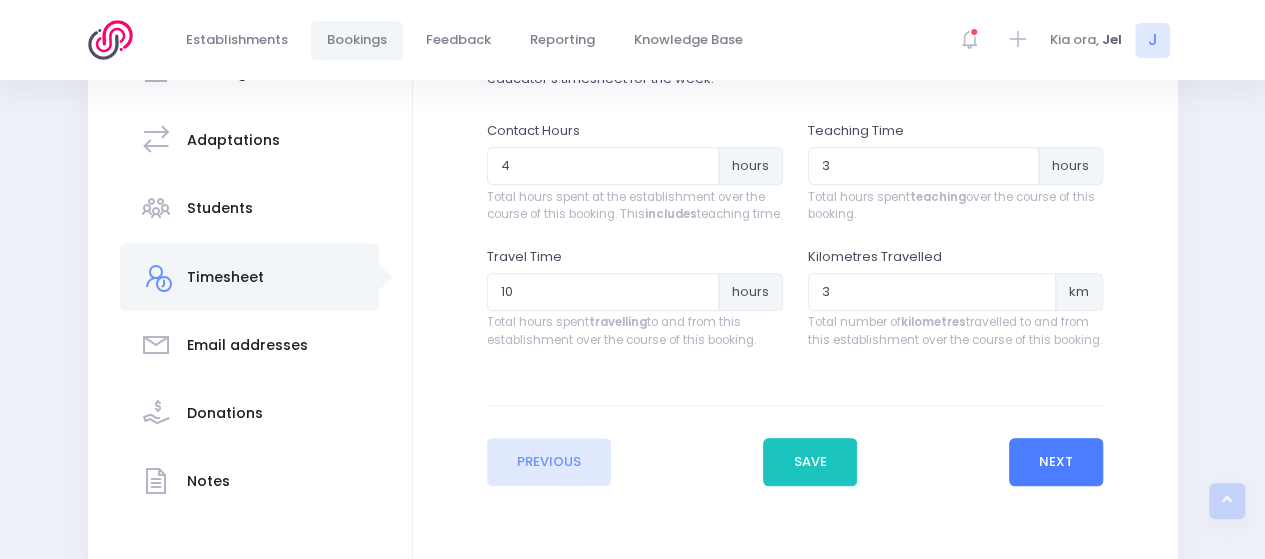 click on "Next" at bounding box center [1056, 462] 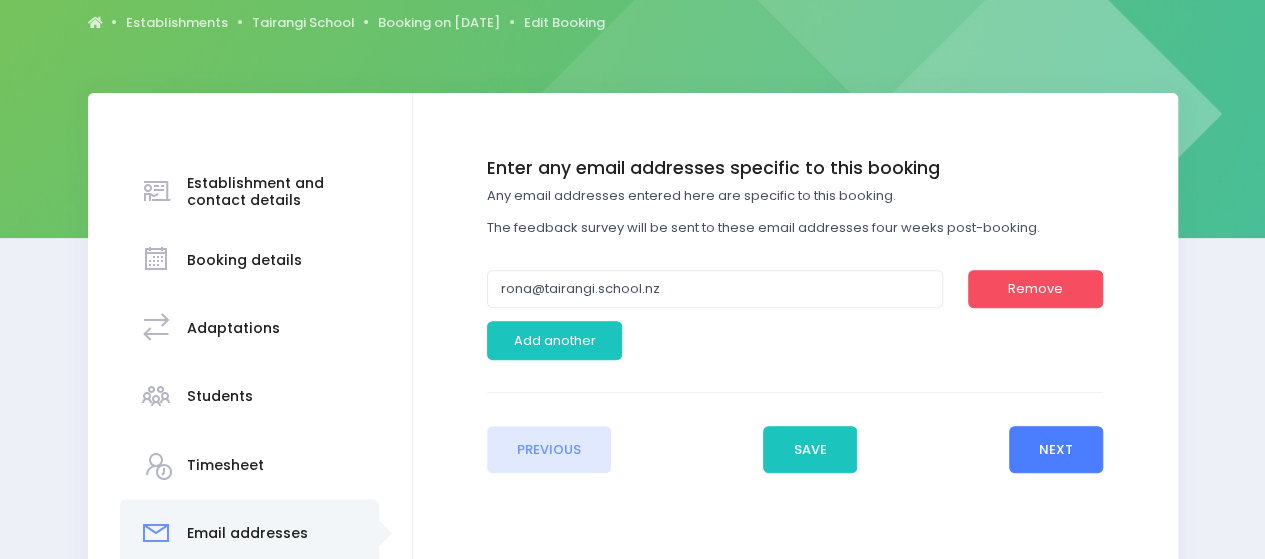 scroll, scrollTop: 300, scrollLeft: 0, axis: vertical 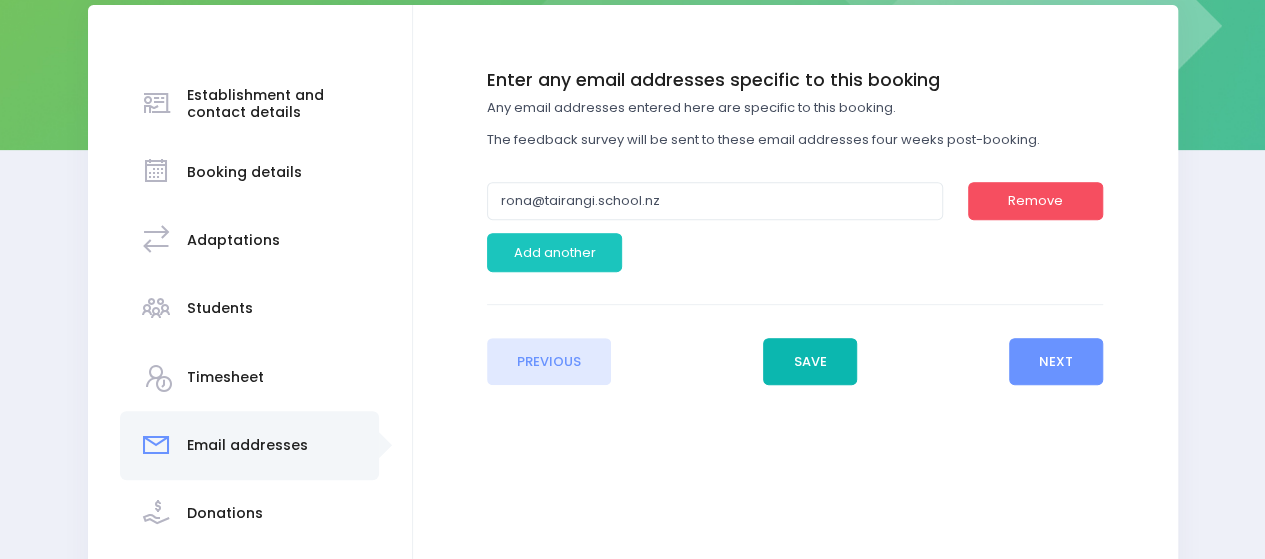 click on "Save" at bounding box center [810, 362] 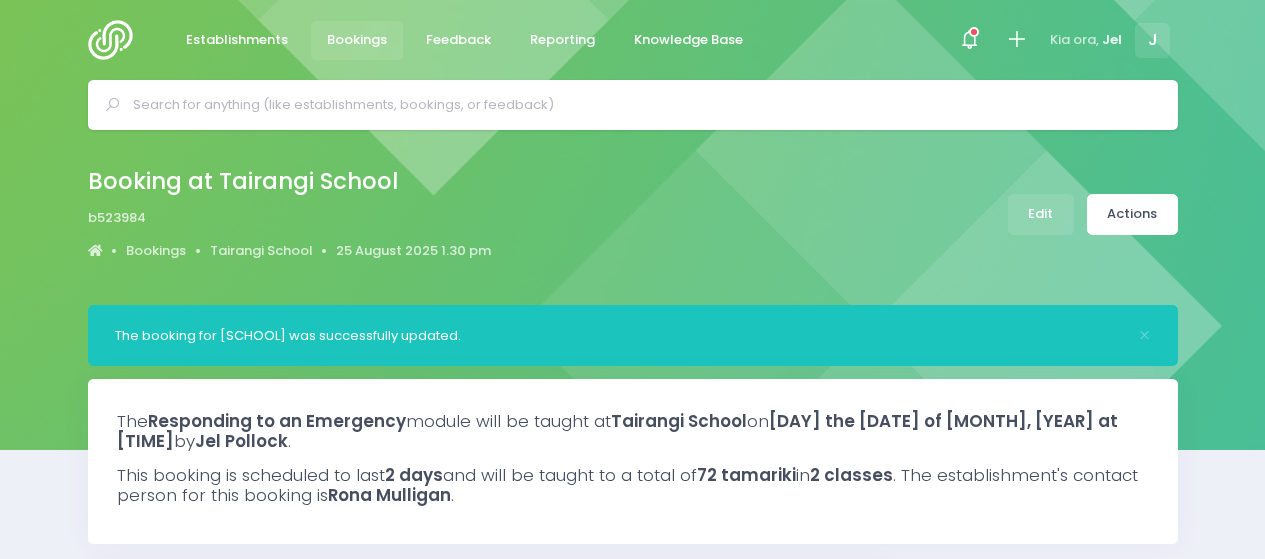 select on "5" 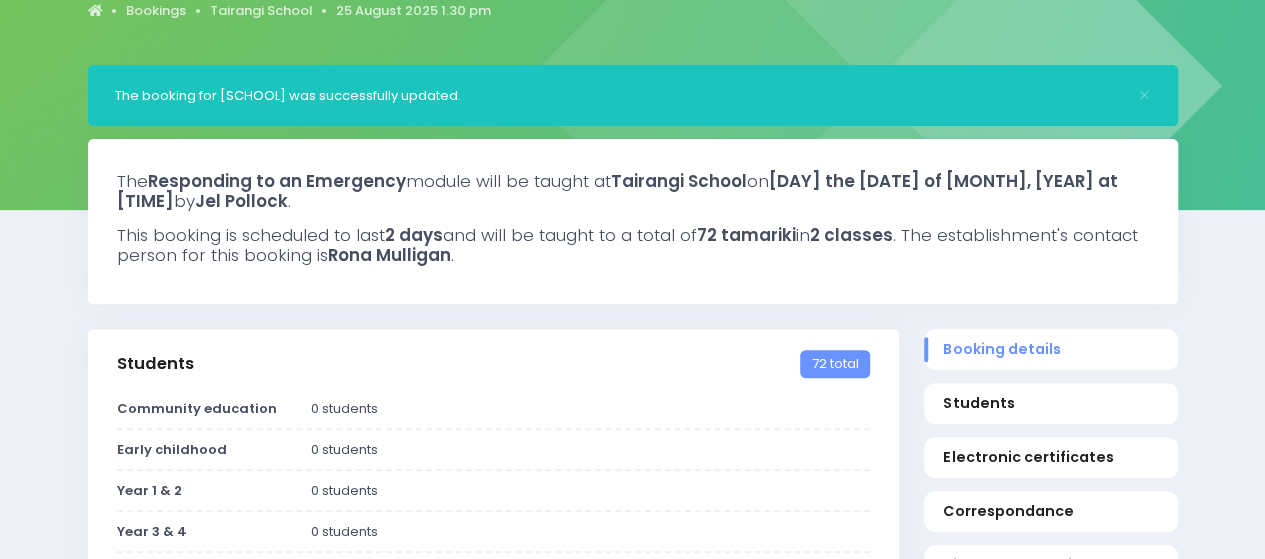 scroll, scrollTop: 300, scrollLeft: 0, axis: vertical 